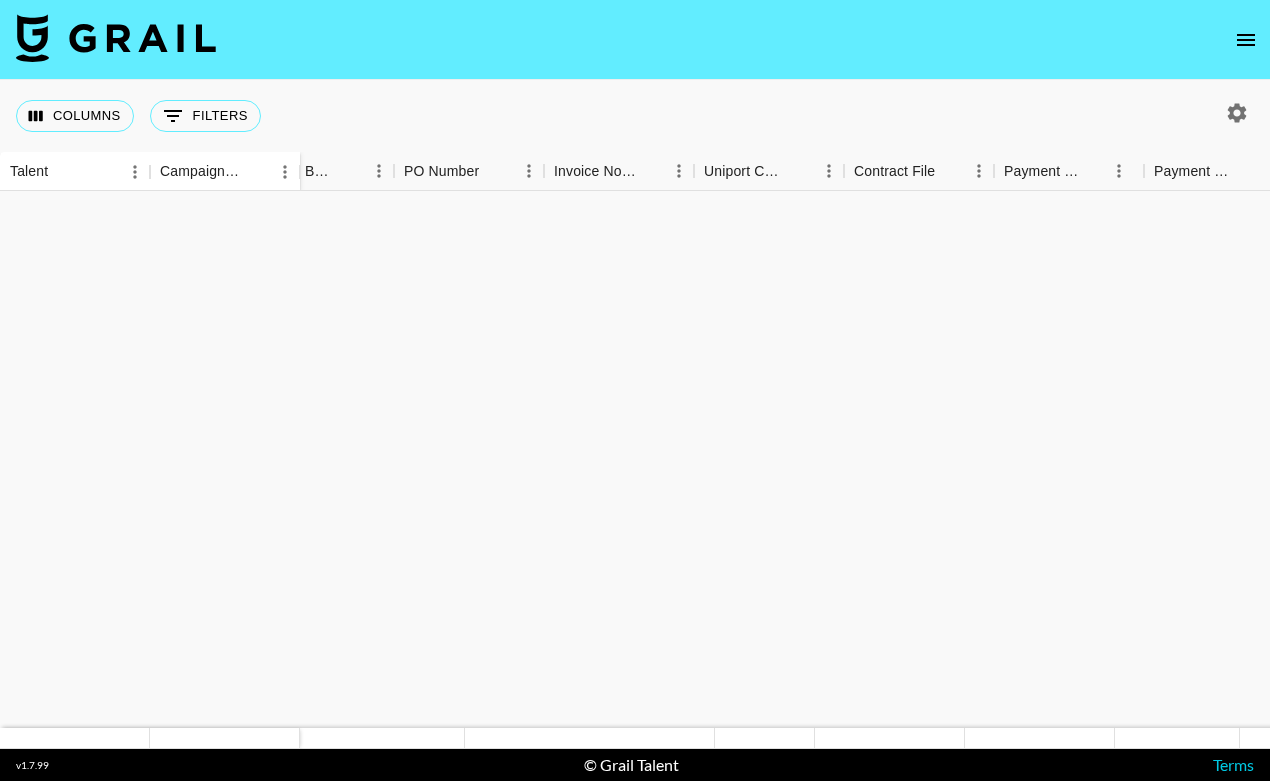 scroll, scrollTop: 0, scrollLeft: 0, axis: both 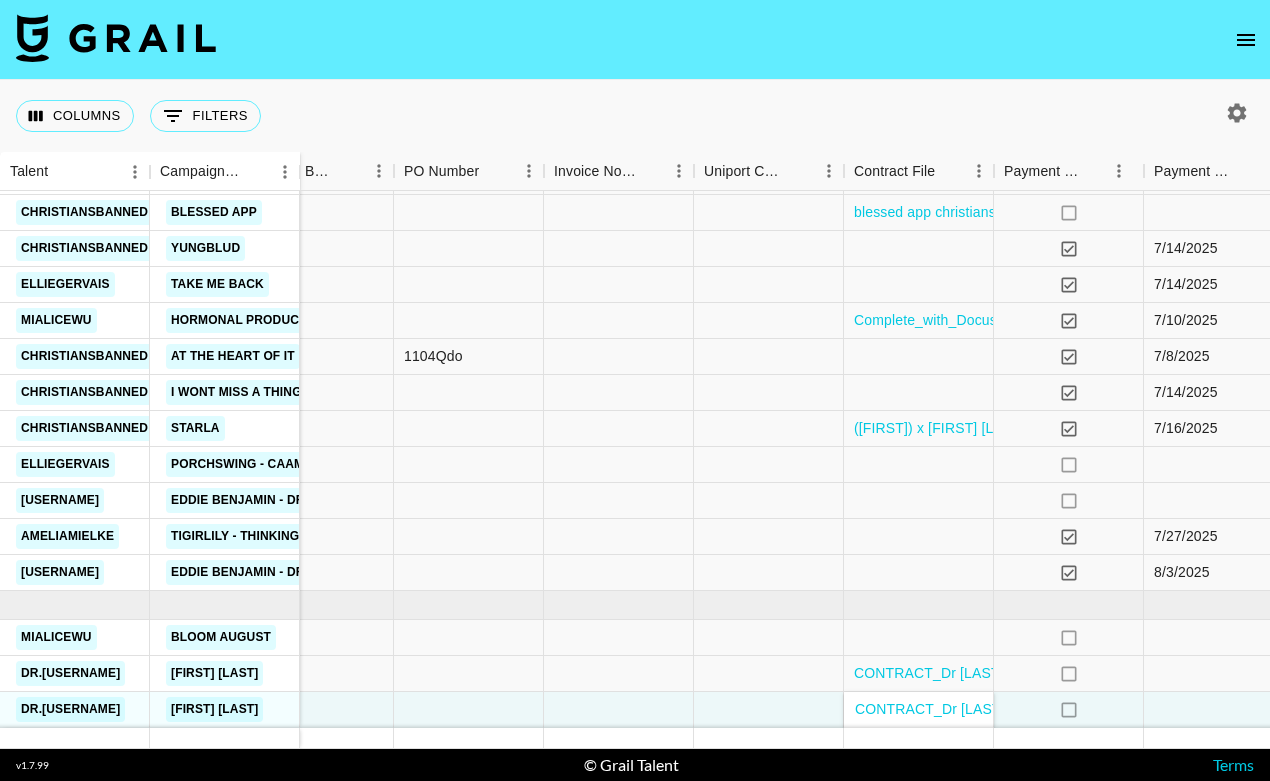 click at bounding box center (1246, 40) 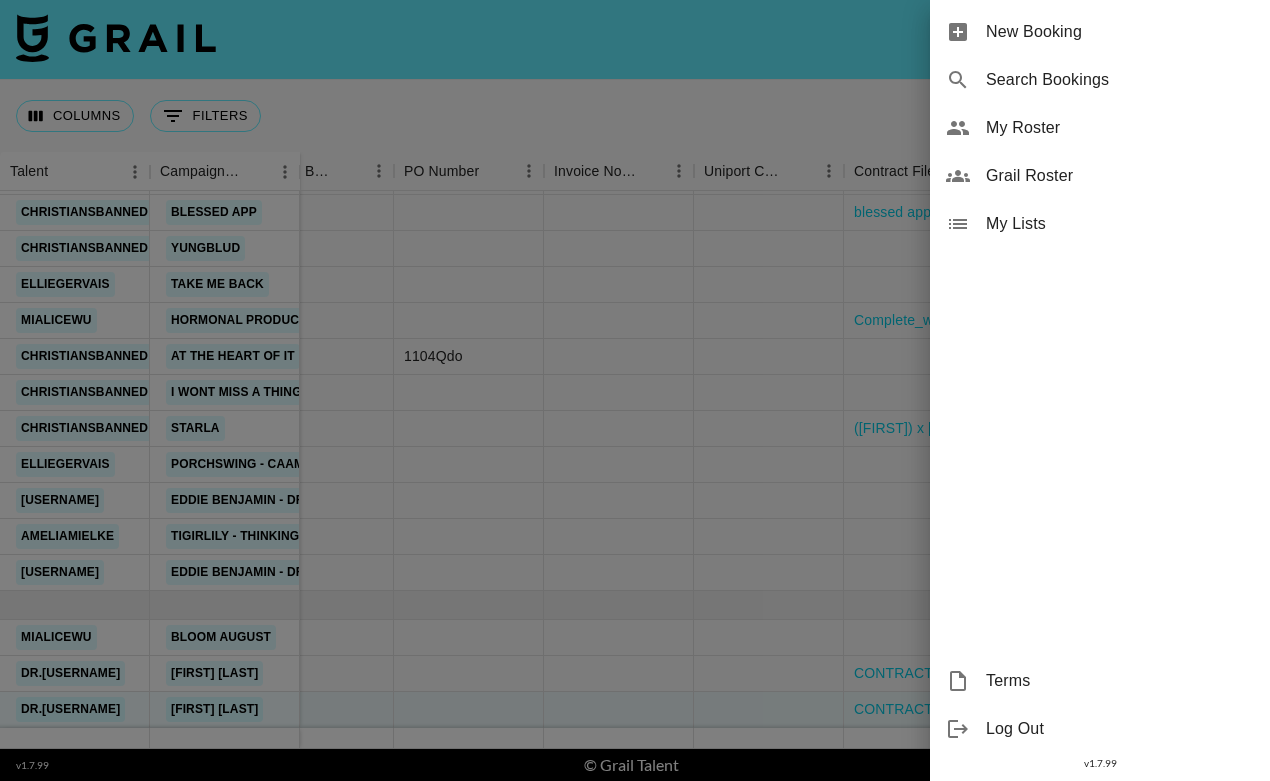 click on "My Roster" at bounding box center [1120, 128] 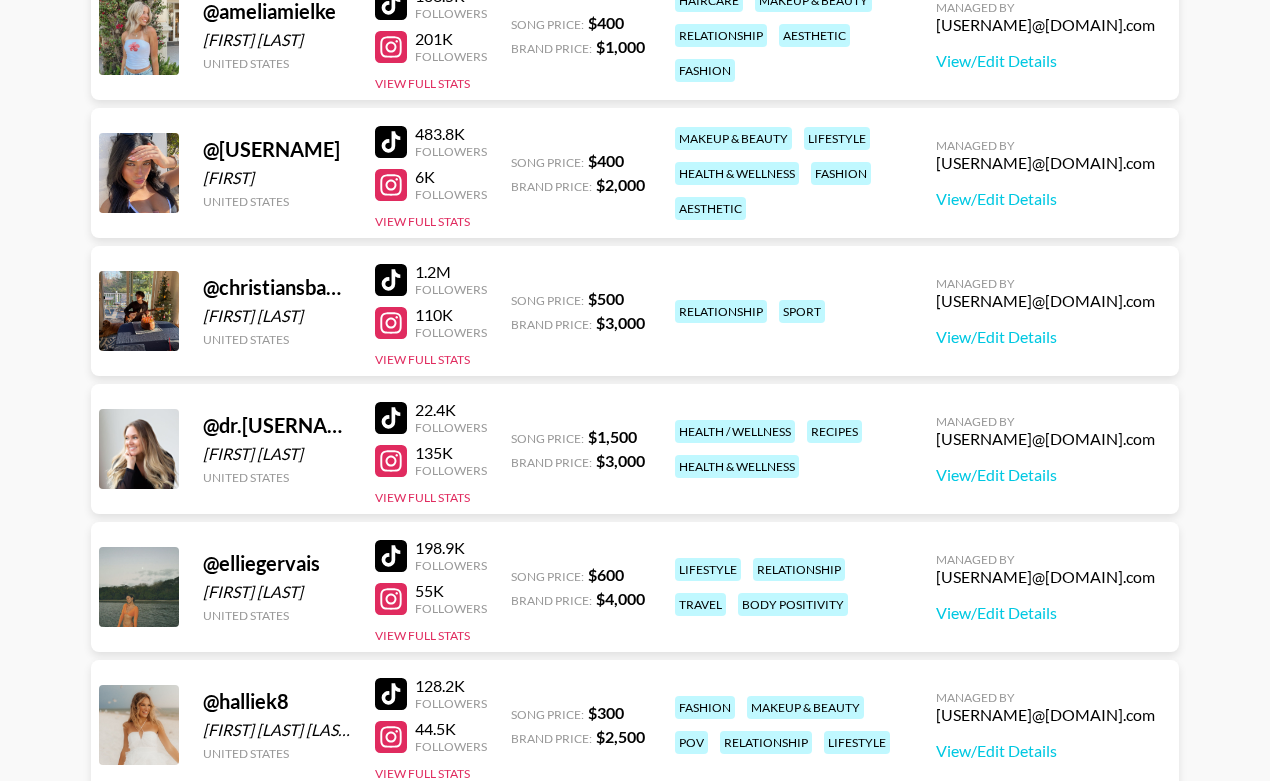 scroll, scrollTop: 337, scrollLeft: 0, axis: vertical 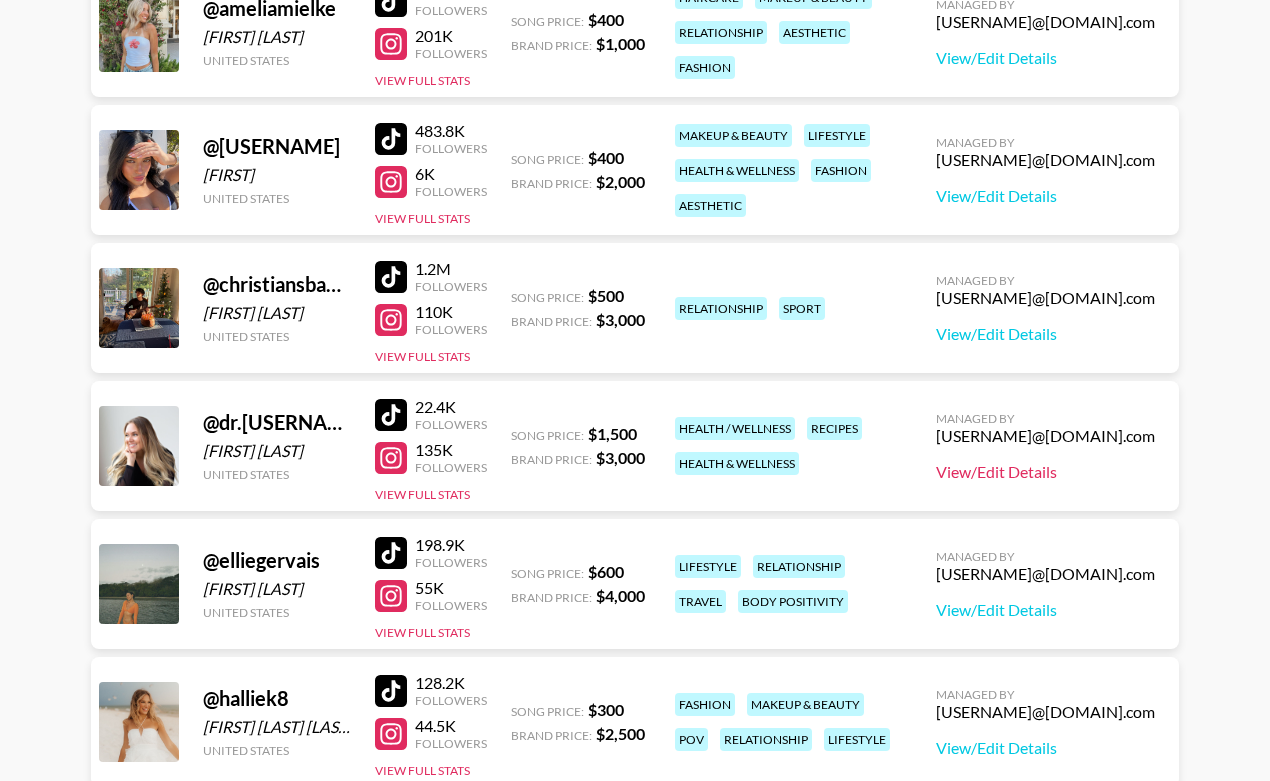 click on "View/Edit Details" at bounding box center (1045, 472) 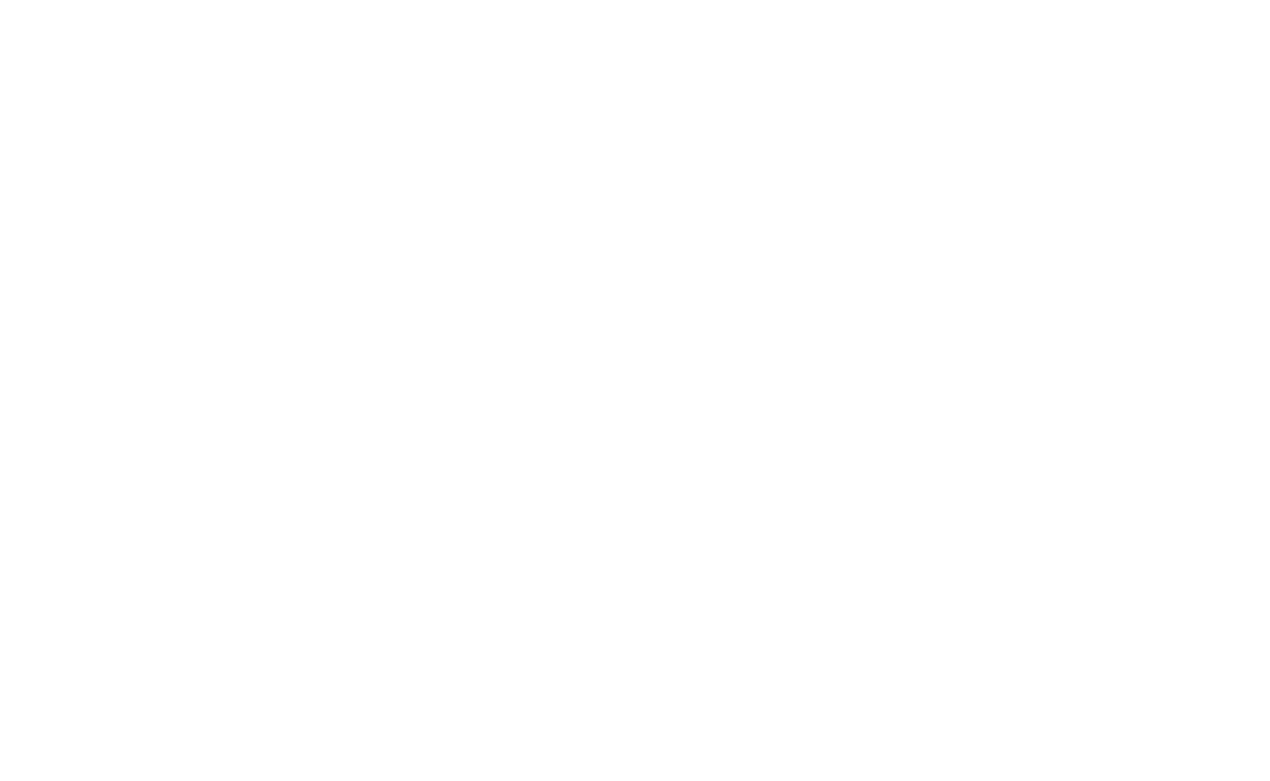 scroll, scrollTop: 0, scrollLeft: 0, axis: both 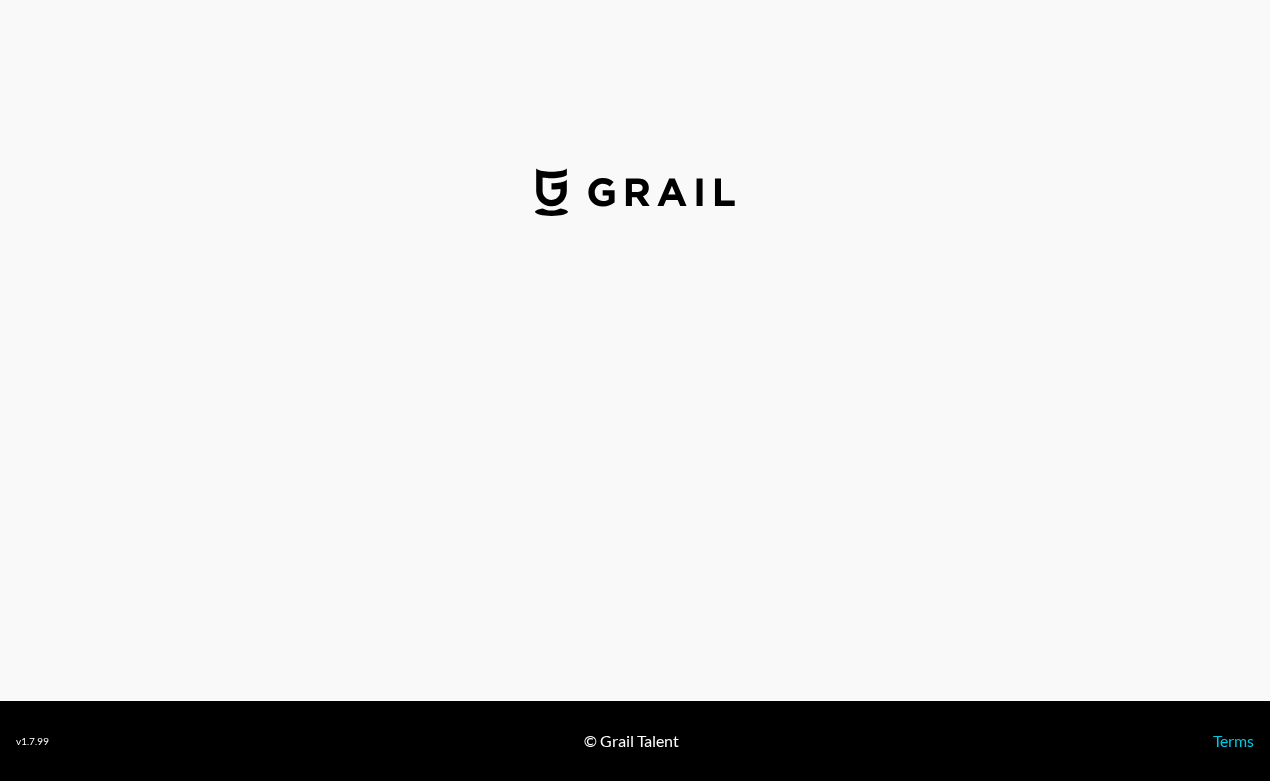 select on "USD" 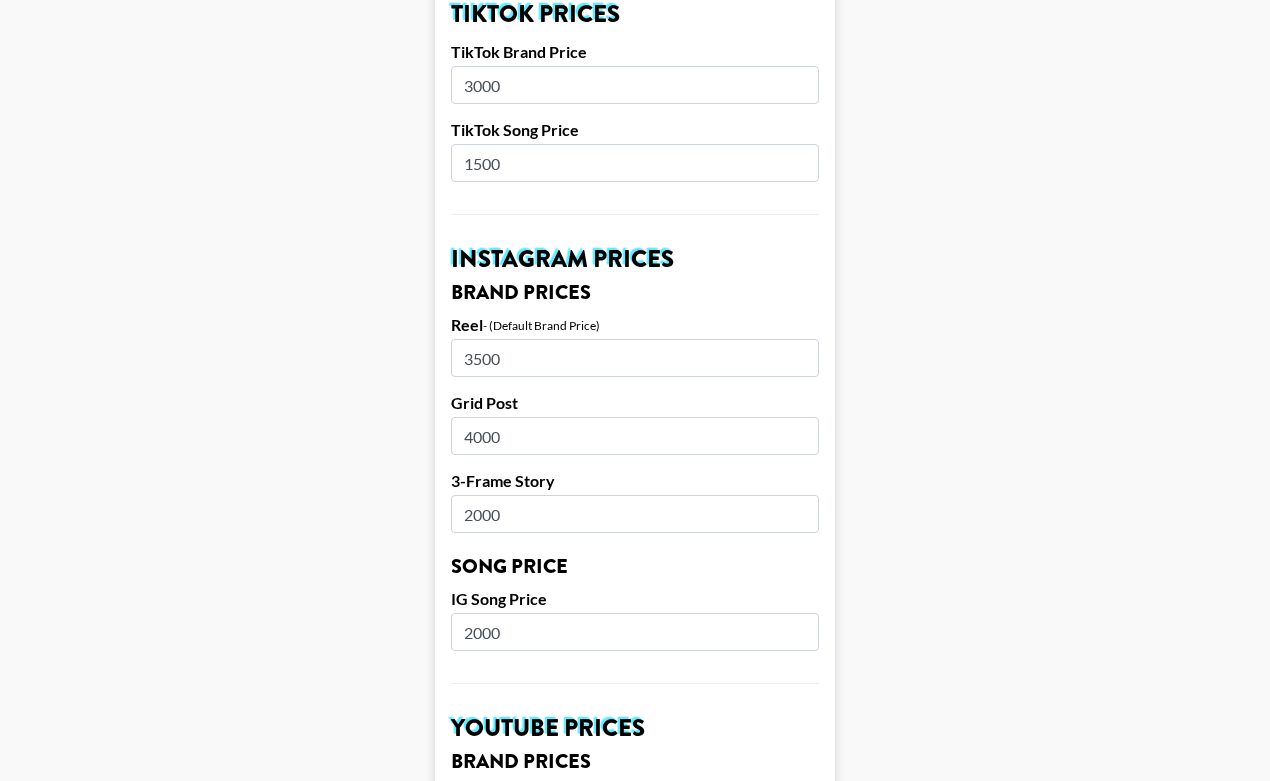 scroll, scrollTop: 743, scrollLeft: 0, axis: vertical 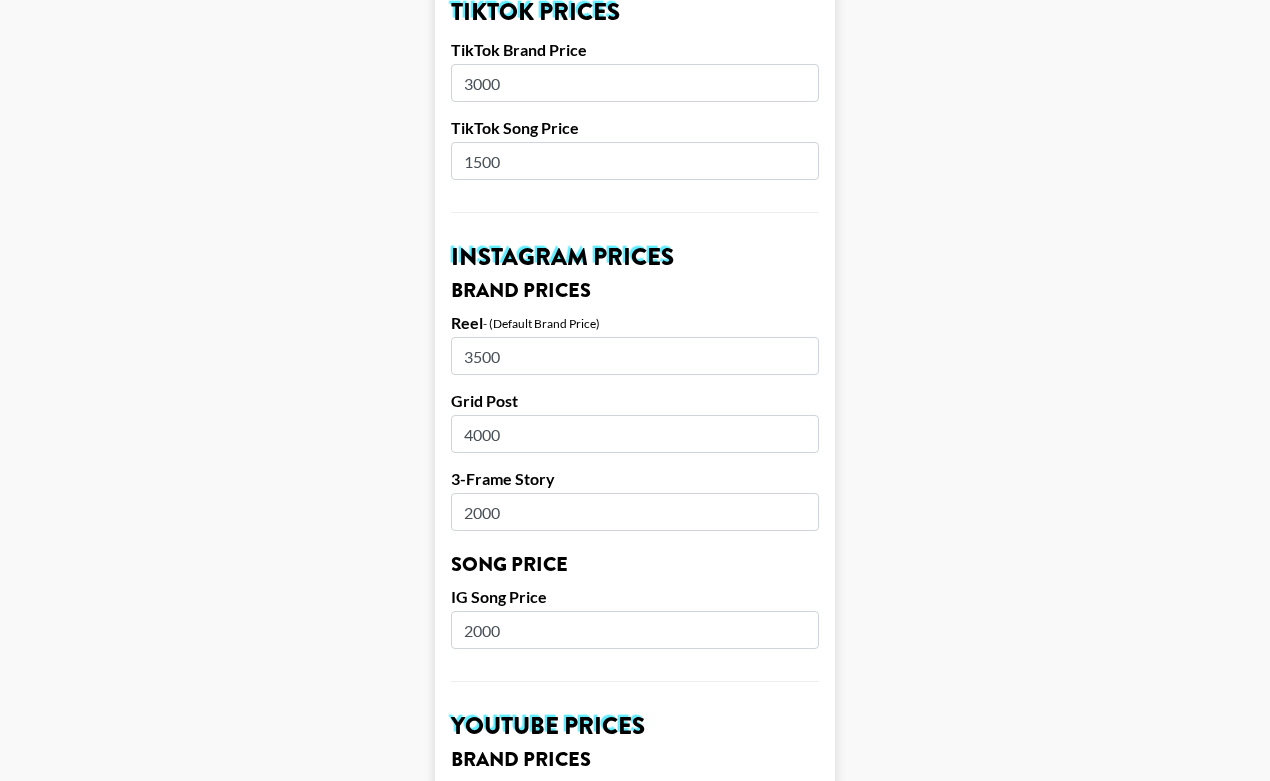 drag, startPoint x: 515, startPoint y: 511, endPoint x: 421, endPoint y: 511, distance: 94 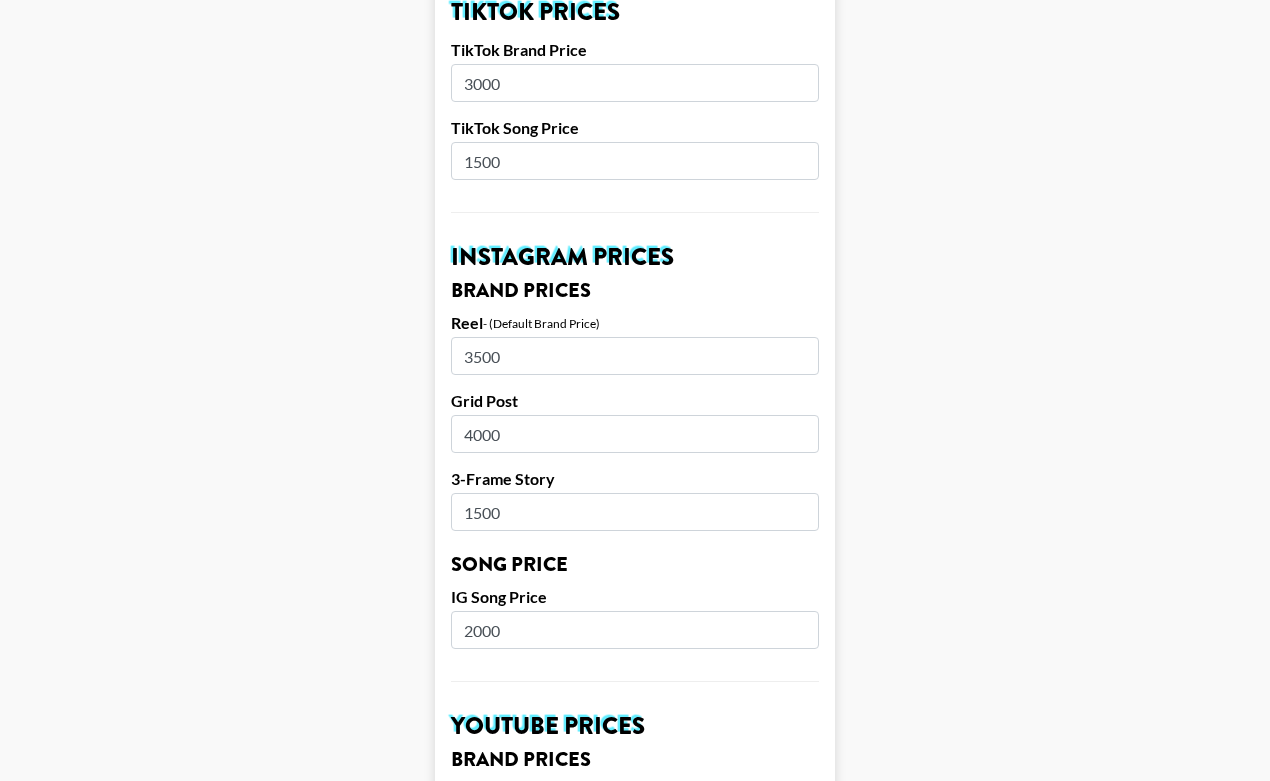 type on "1500" 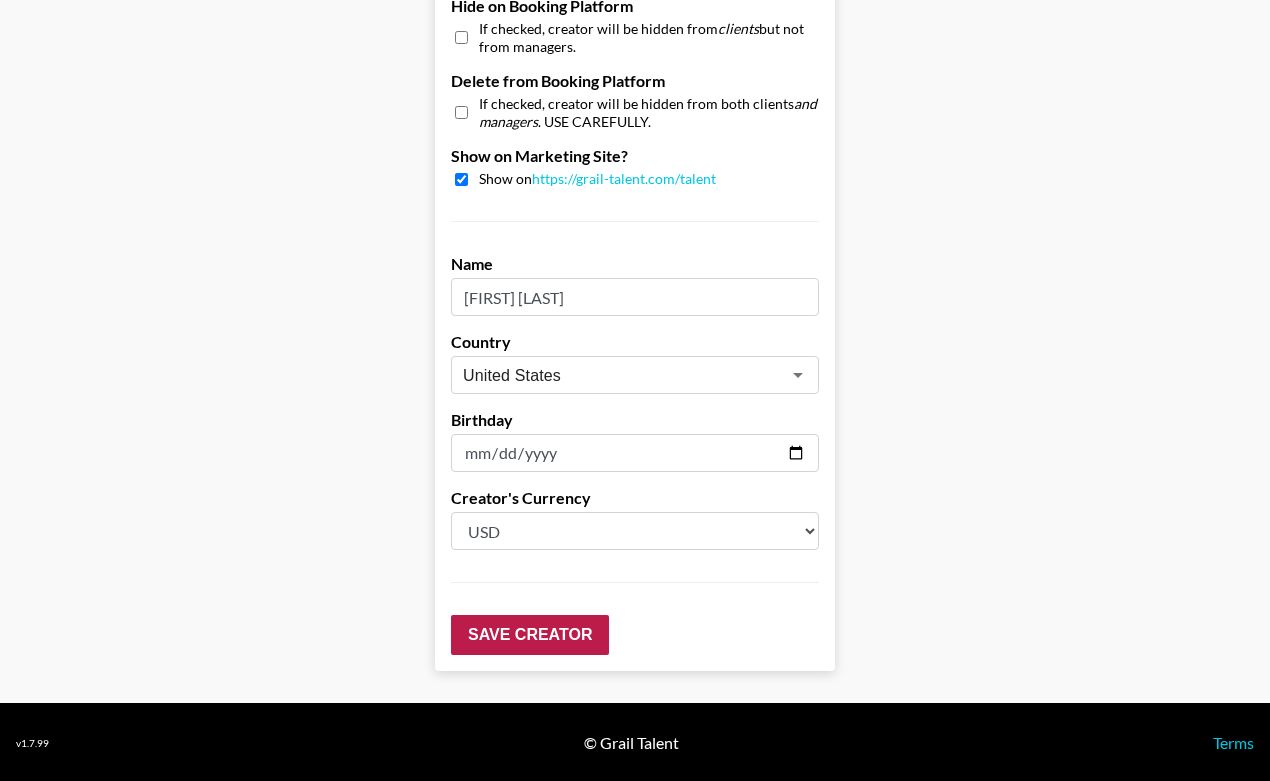 scroll, scrollTop: 1929, scrollLeft: 0, axis: vertical 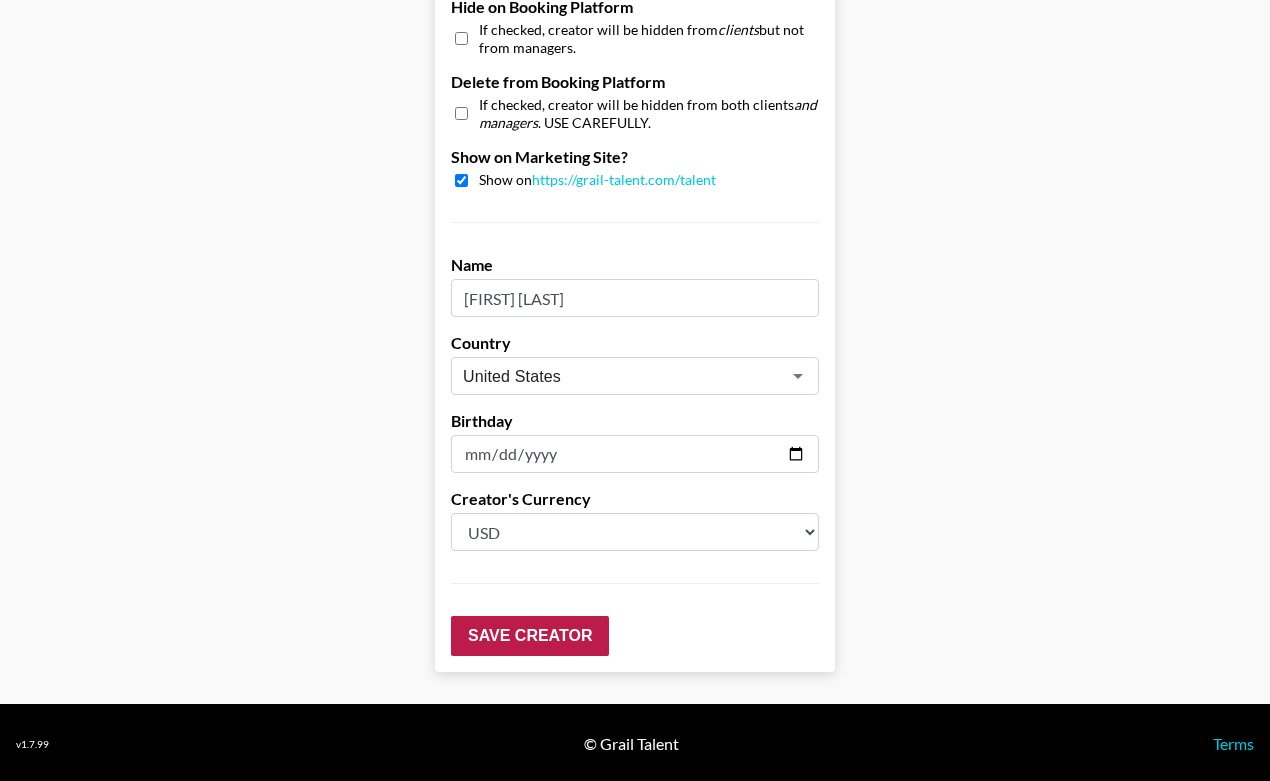 click on "Save Creator" at bounding box center [530, 636] 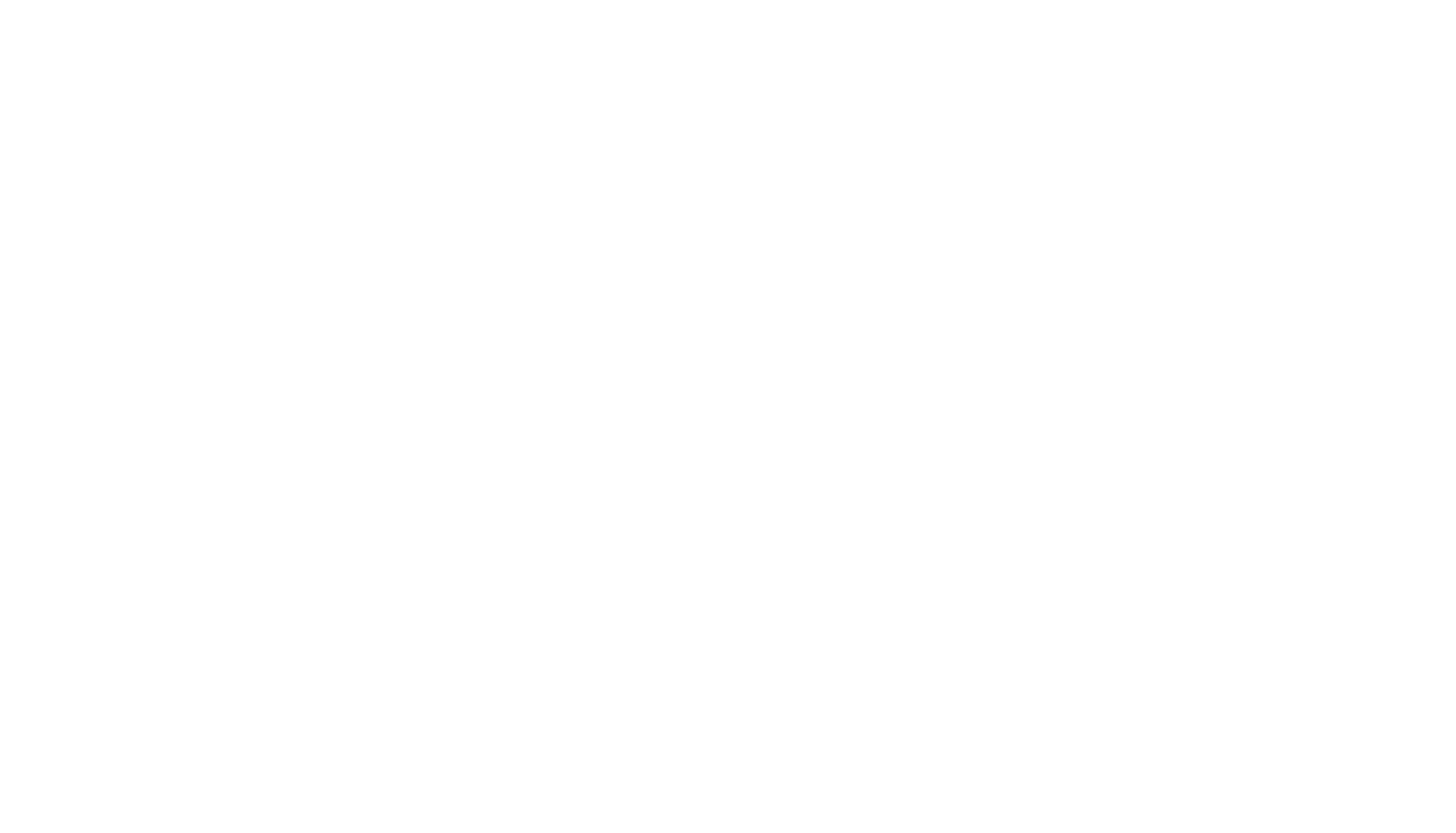 scroll, scrollTop: 0, scrollLeft: 0, axis: both 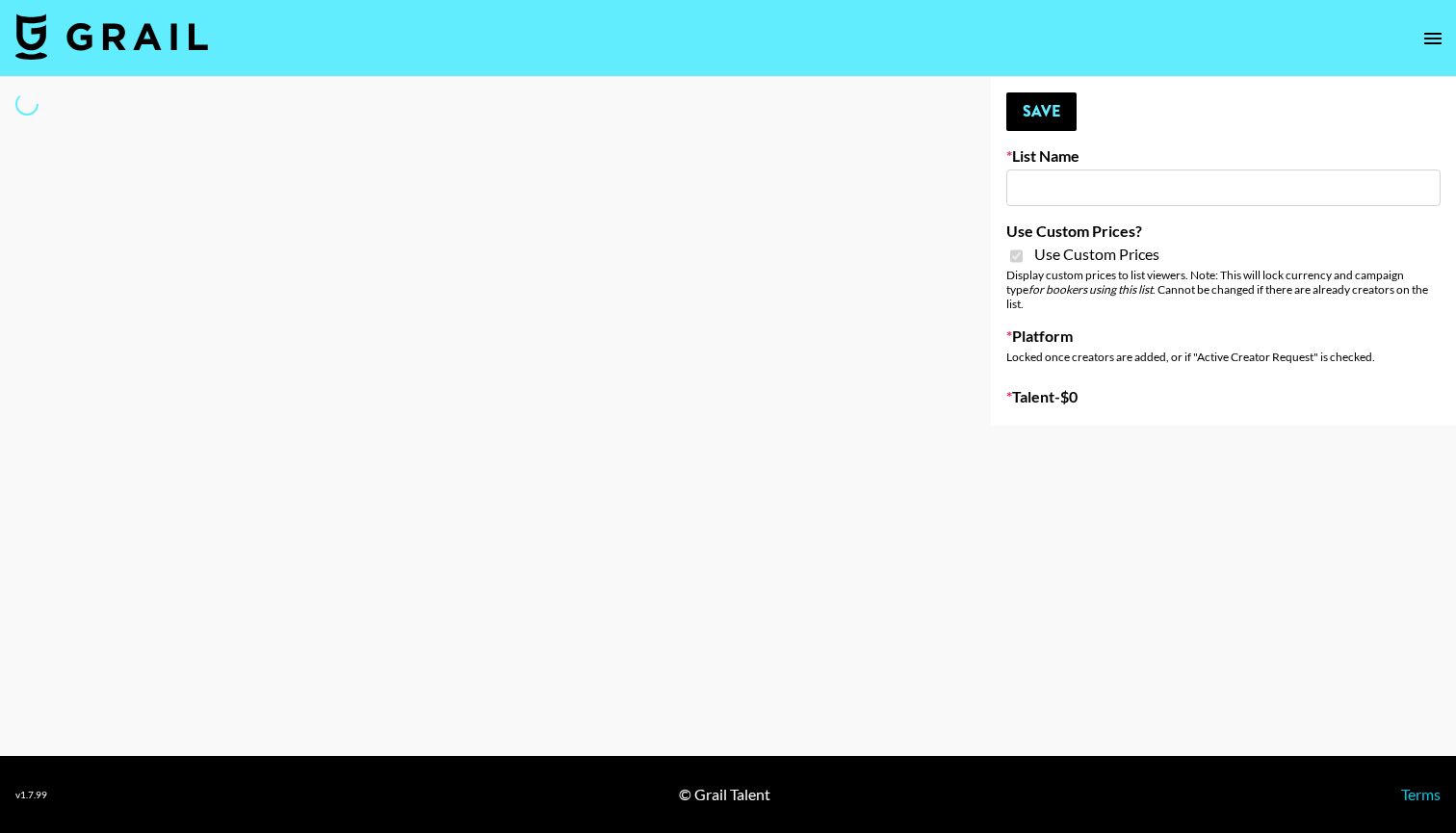 type on "Lip Liner Stain (8th Aug)" 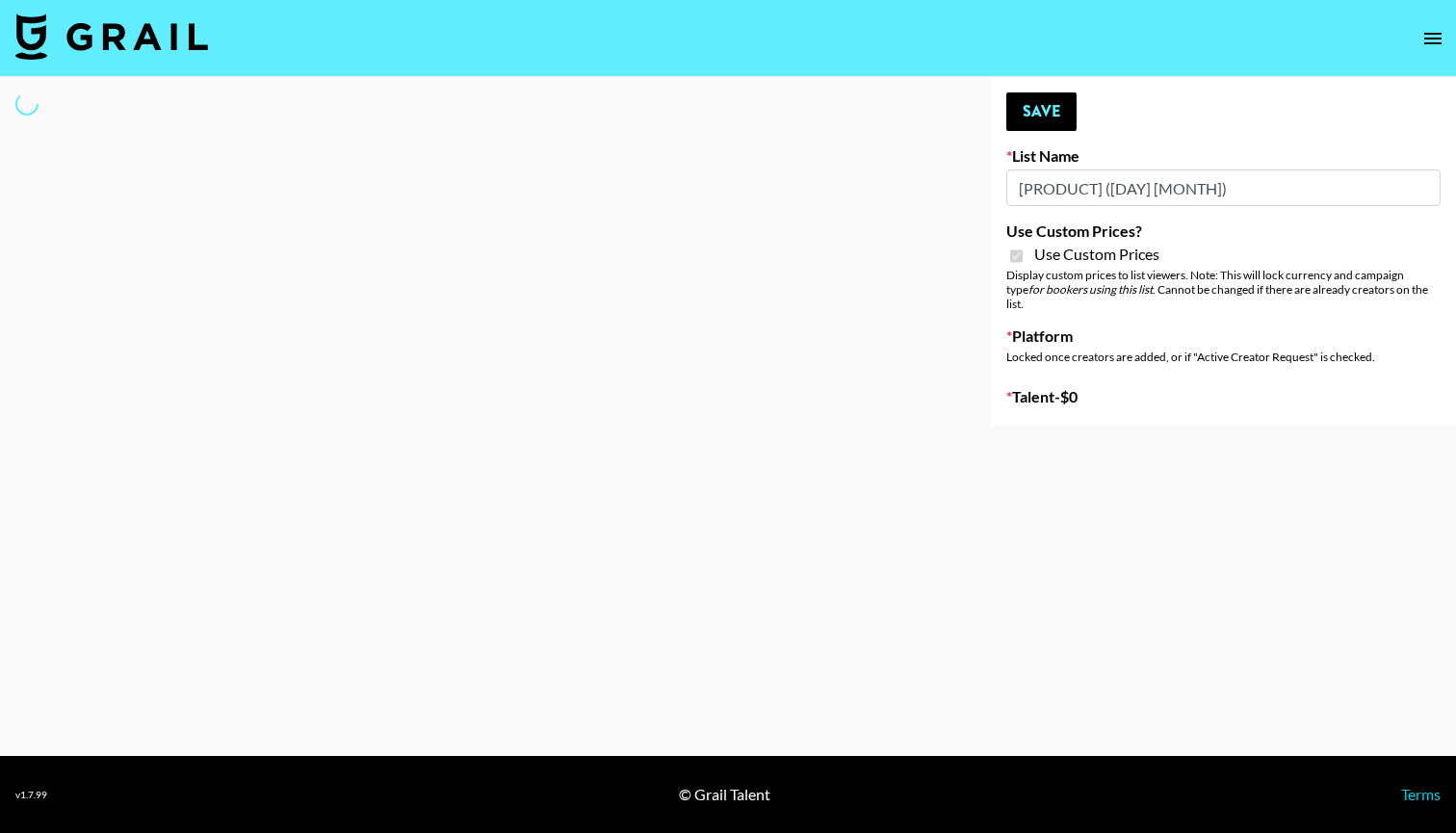 select on "Brand" 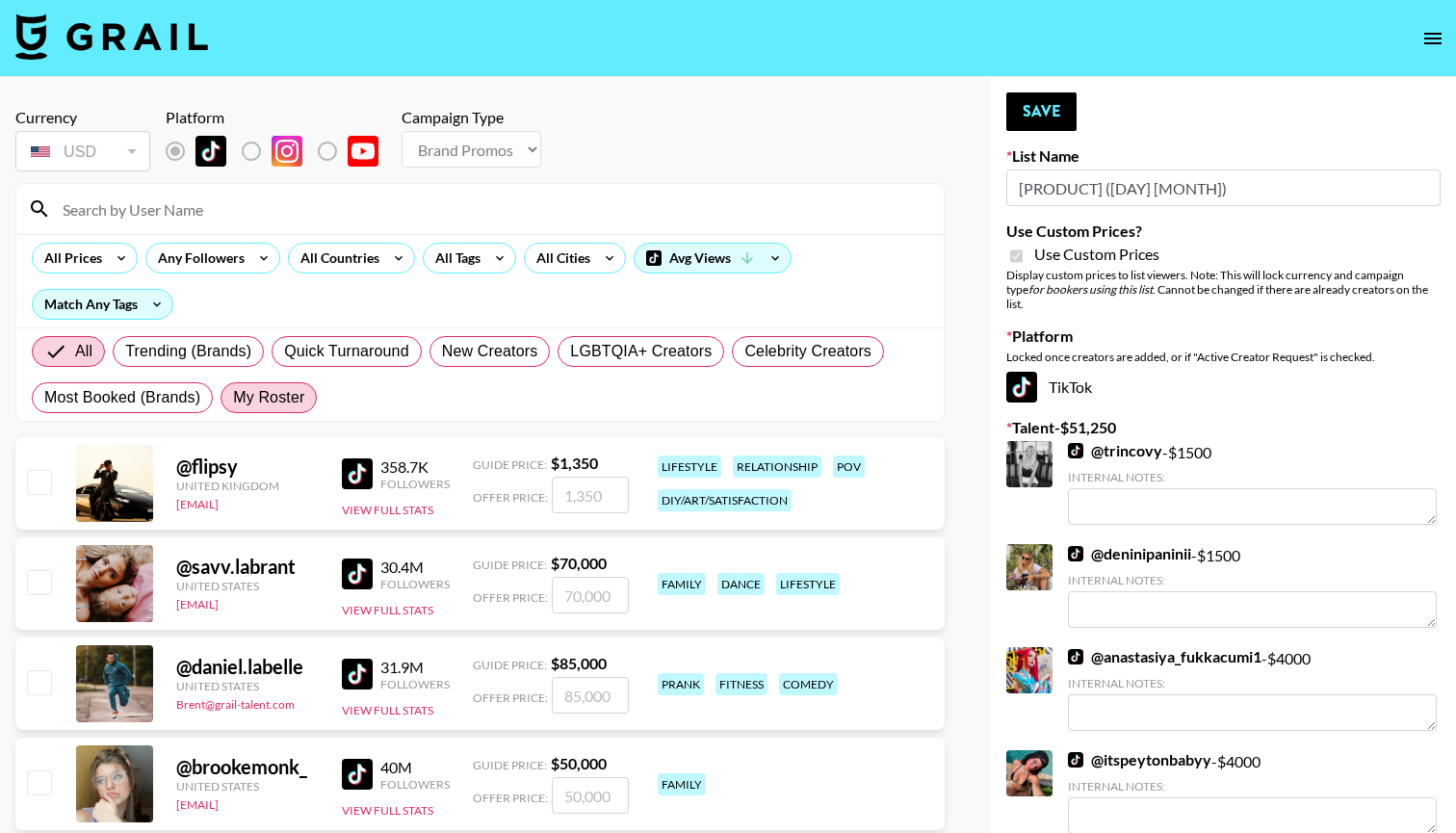click on "My Roster" at bounding box center [269, 398] 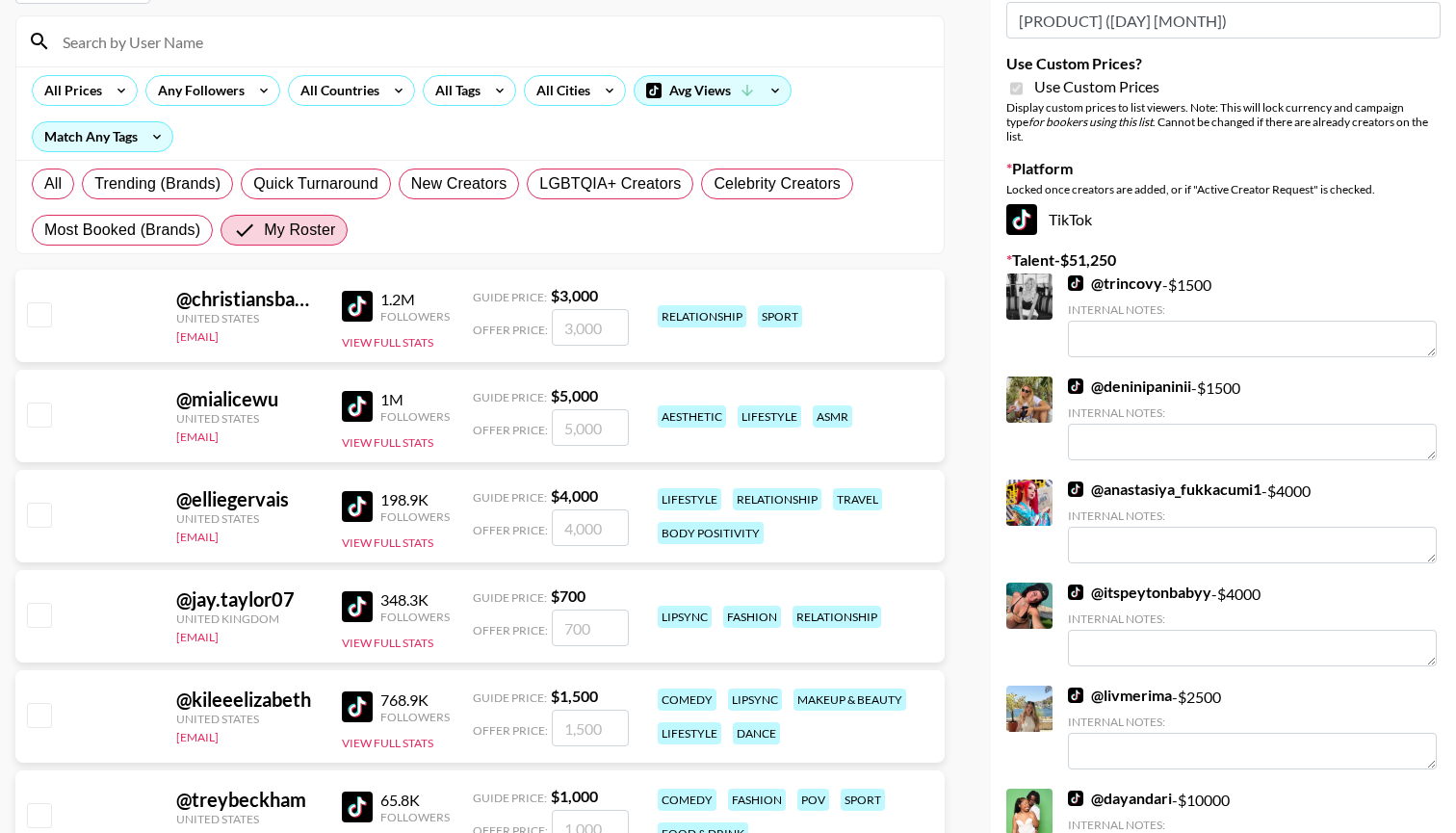 scroll, scrollTop: 197, scrollLeft: 0, axis: vertical 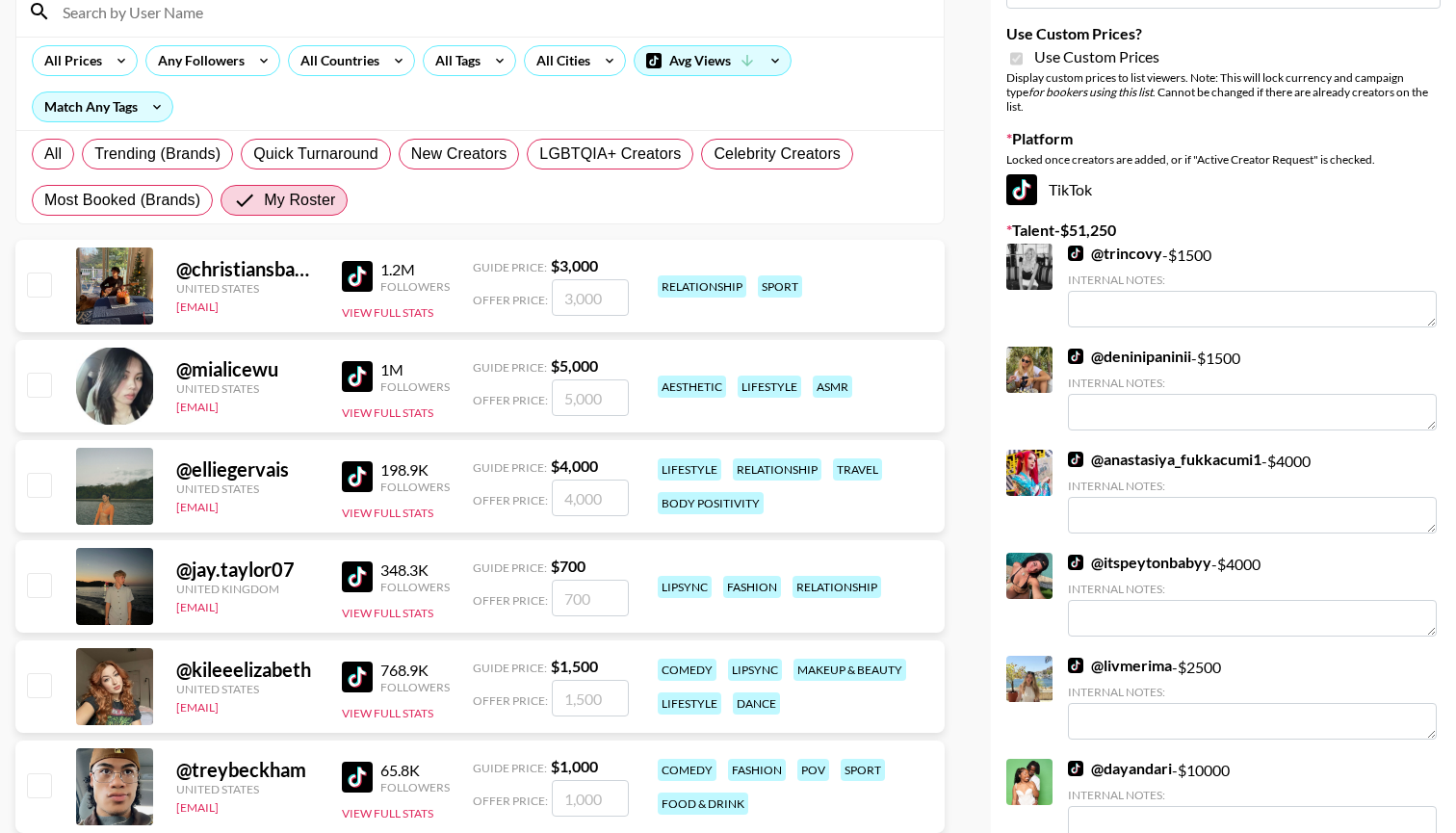 click at bounding box center (39, 384) 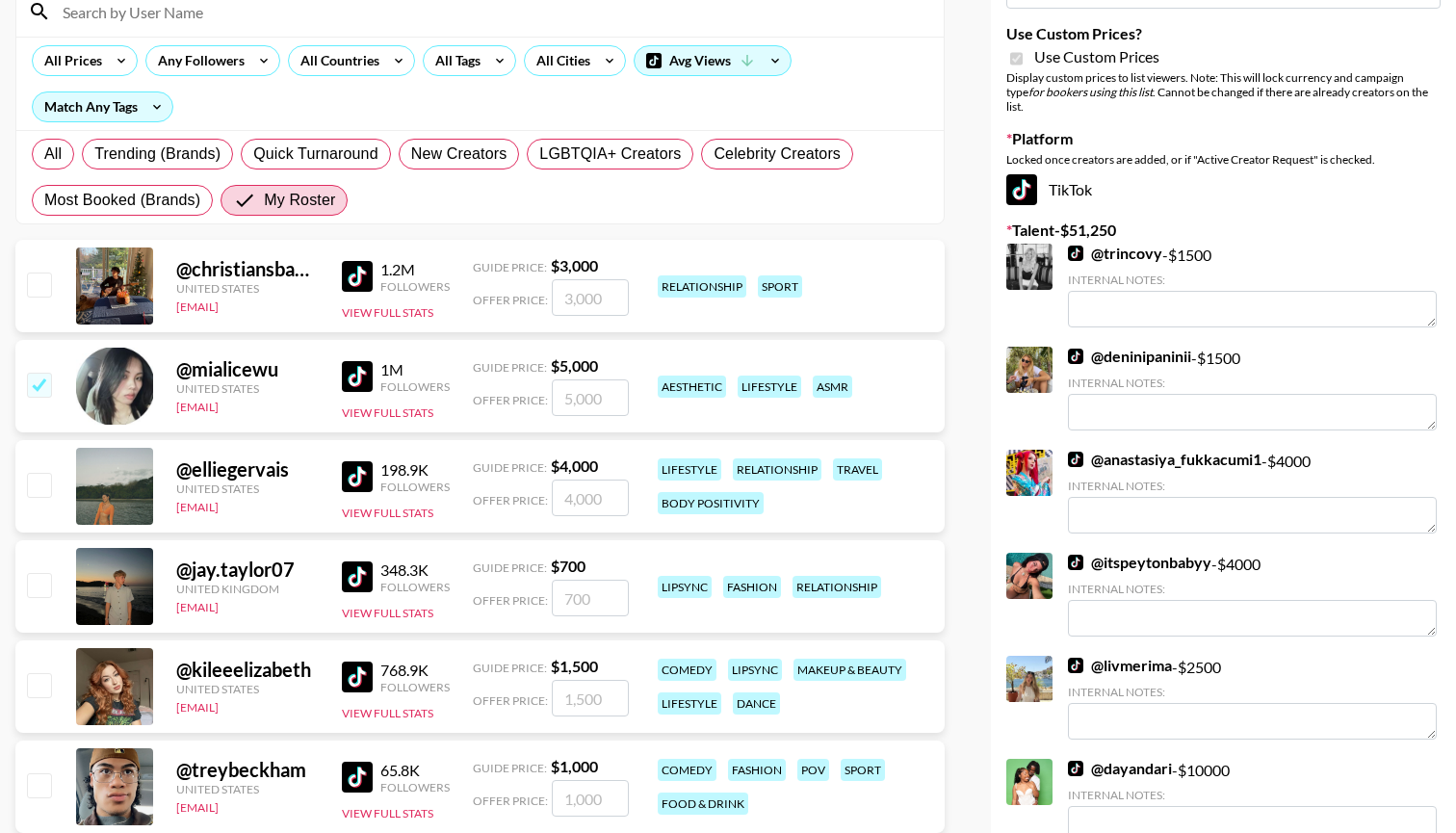 checkbox on "true" 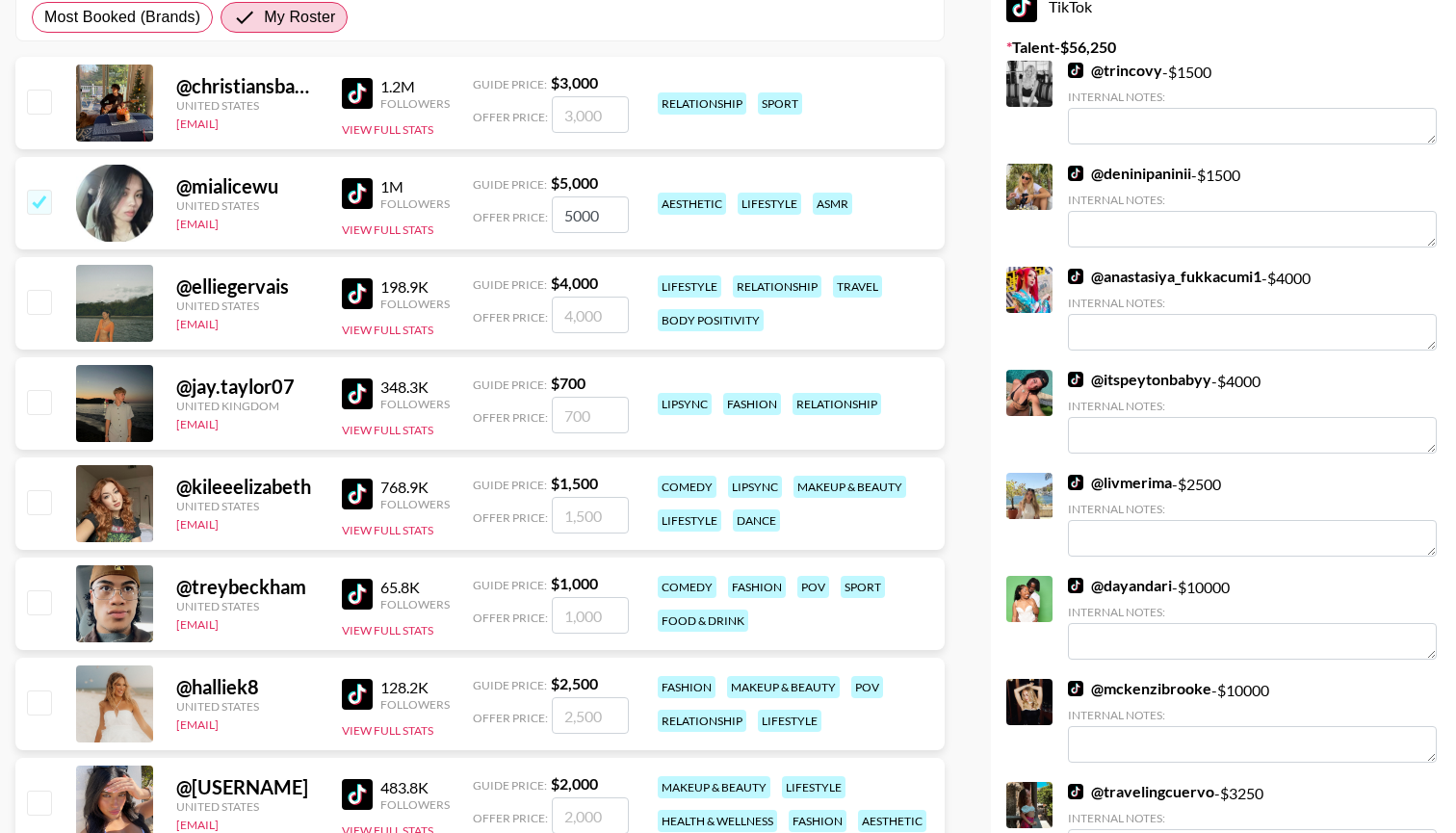 click at bounding box center (39, 502) 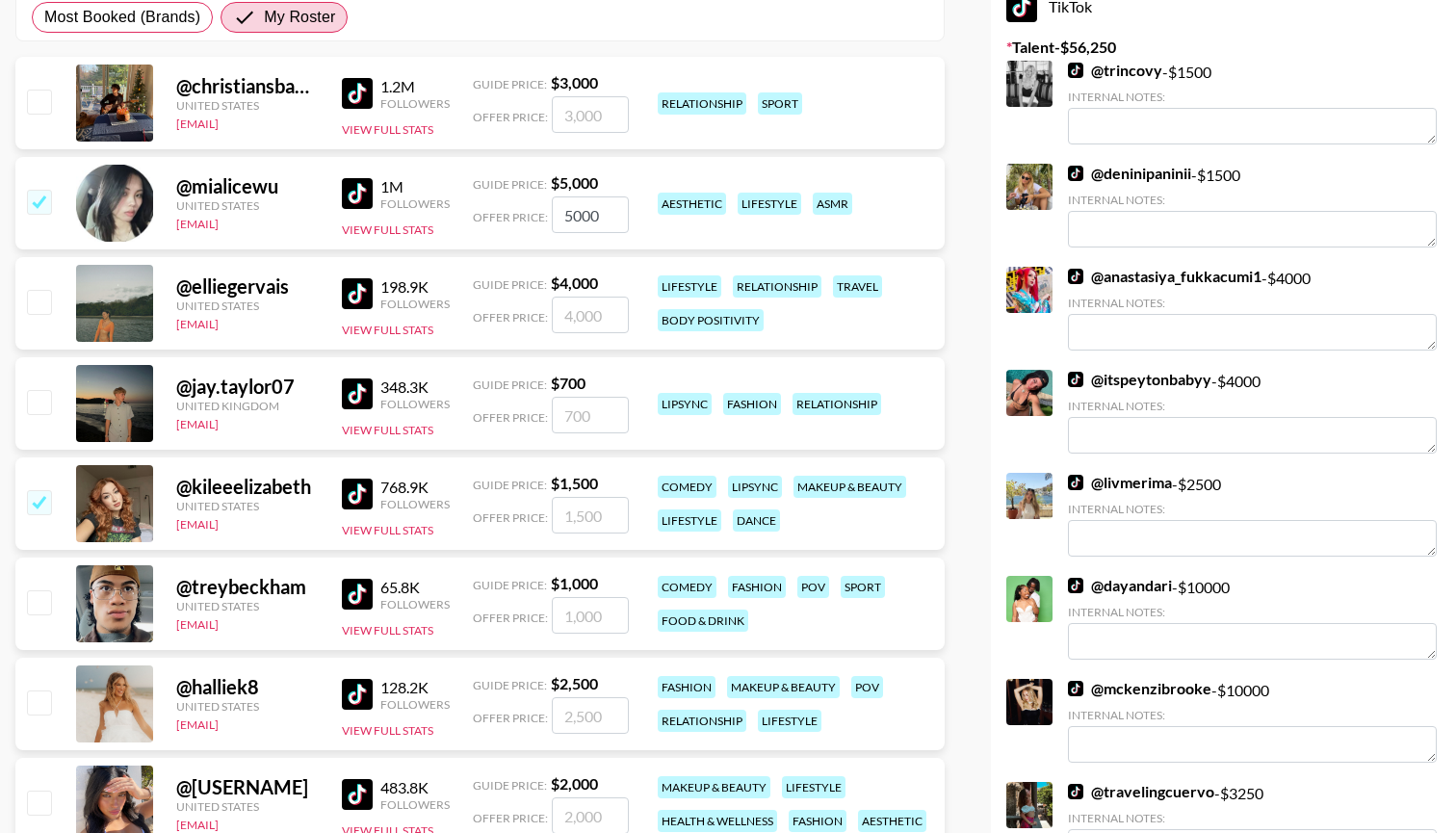 checkbox on "true" 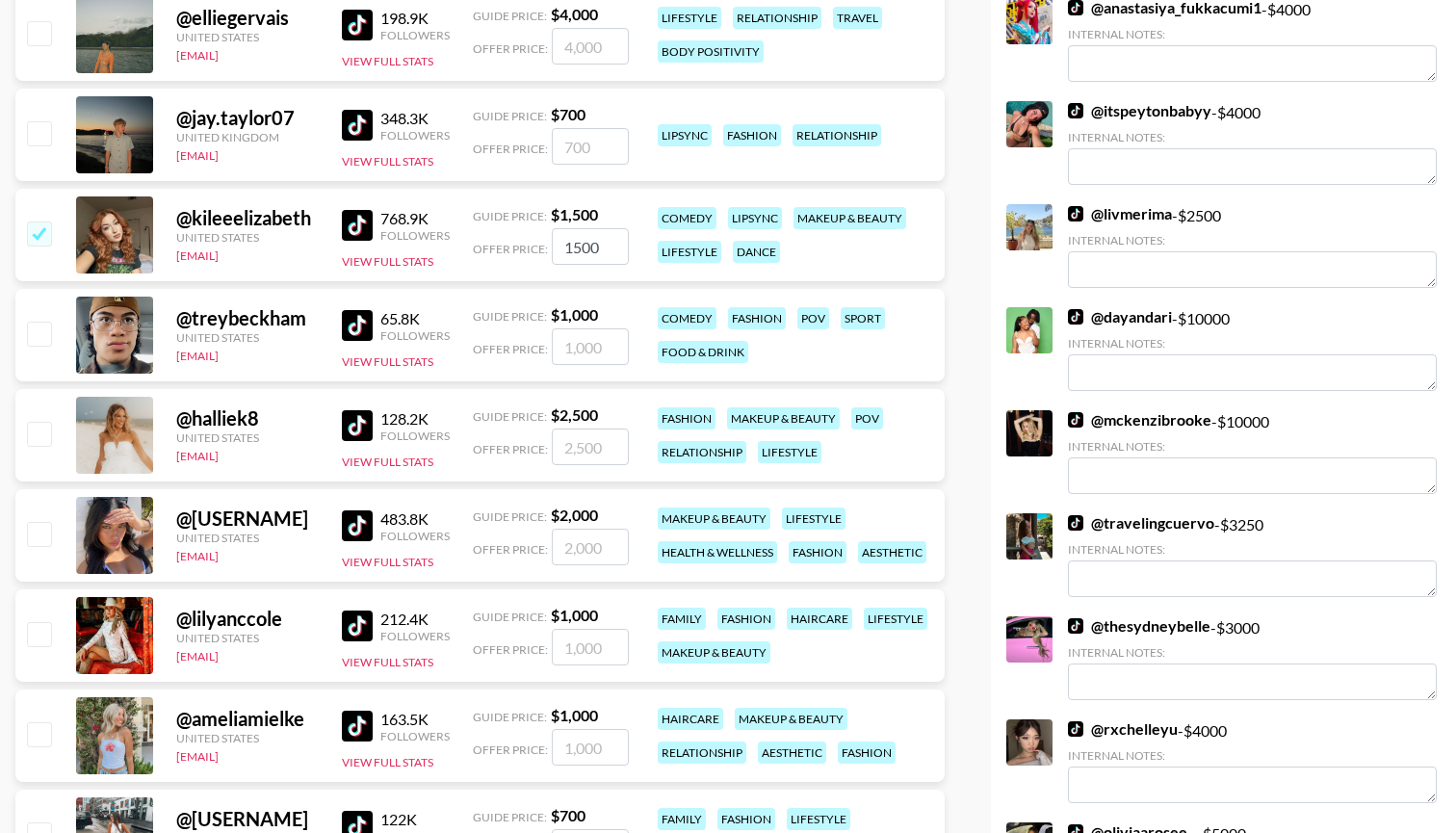 scroll, scrollTop: 651, scrollLeft: 0, axis: vertical 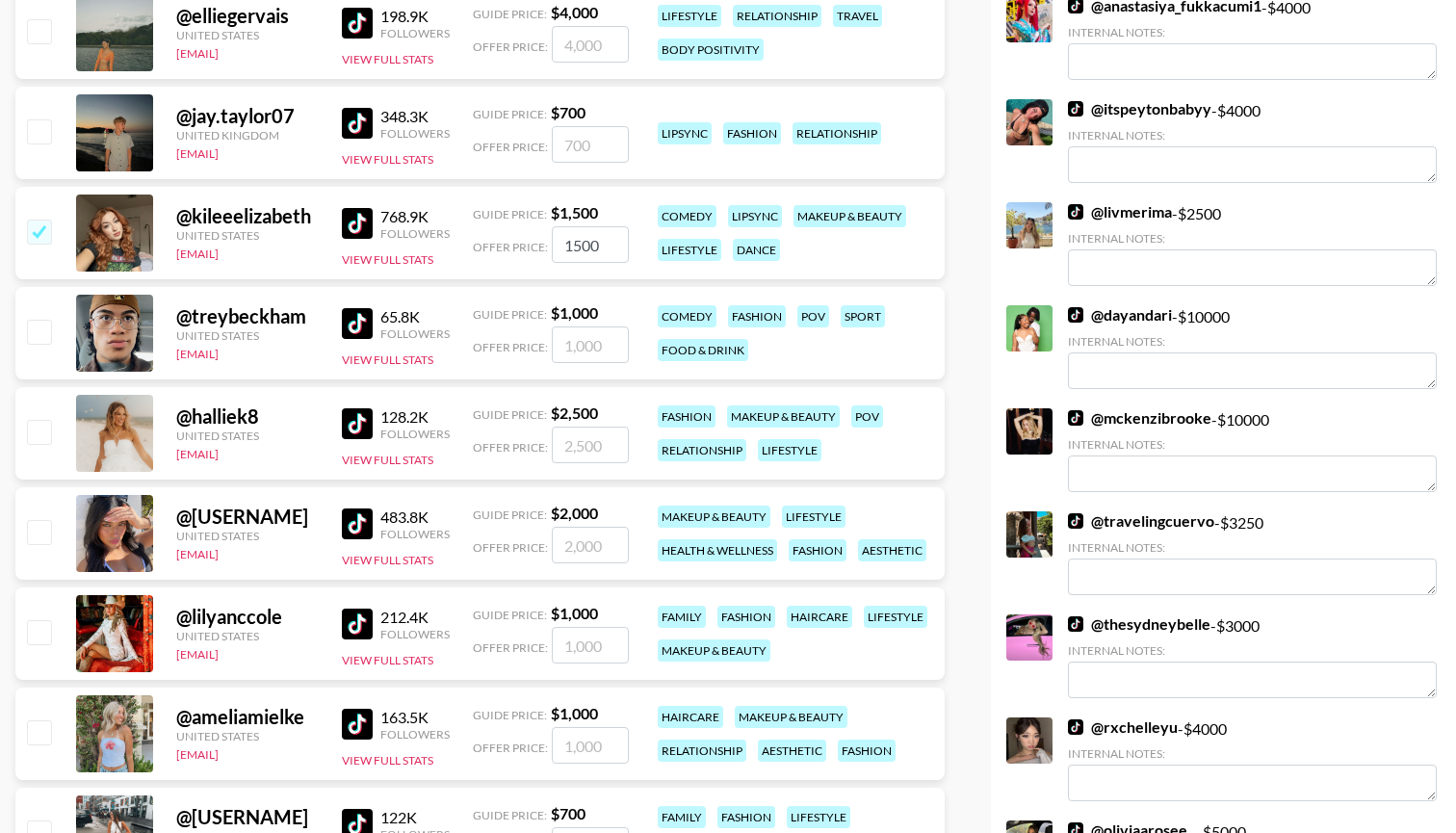 click at bounding box center [39, 532] 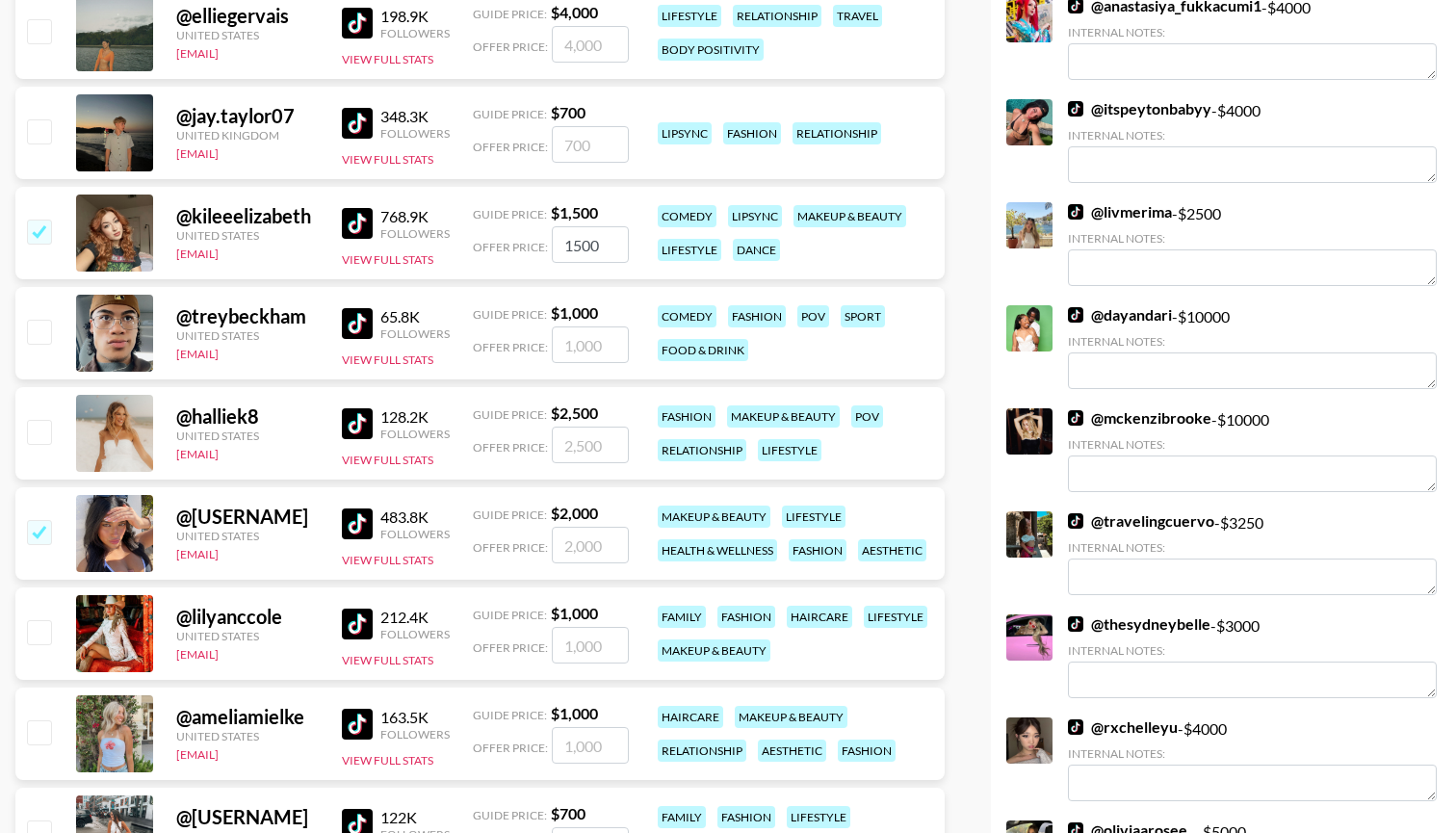 checkbox on "true" 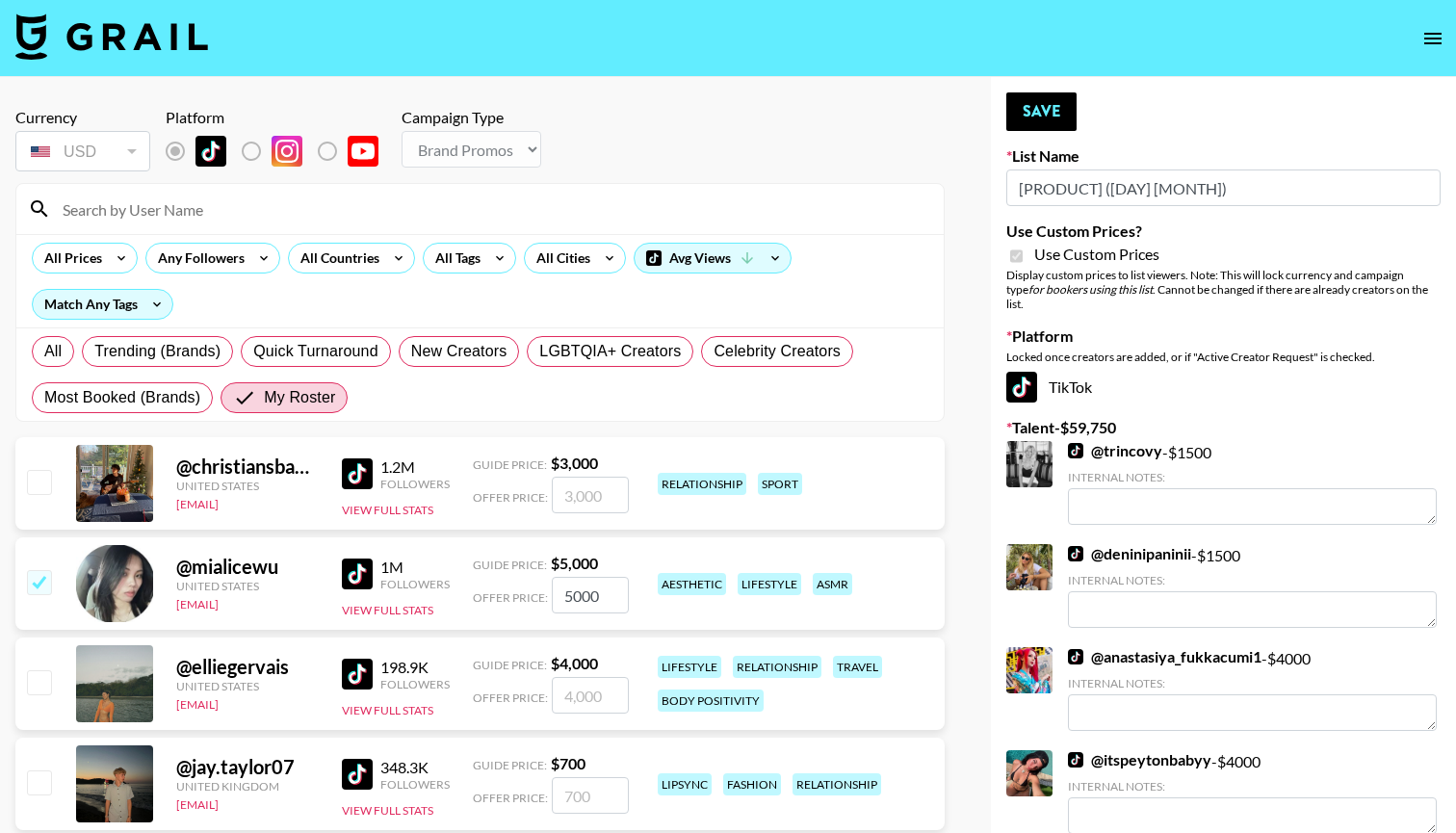 scroll, scrollTop: 0, scrollLeft: 0, axis: both 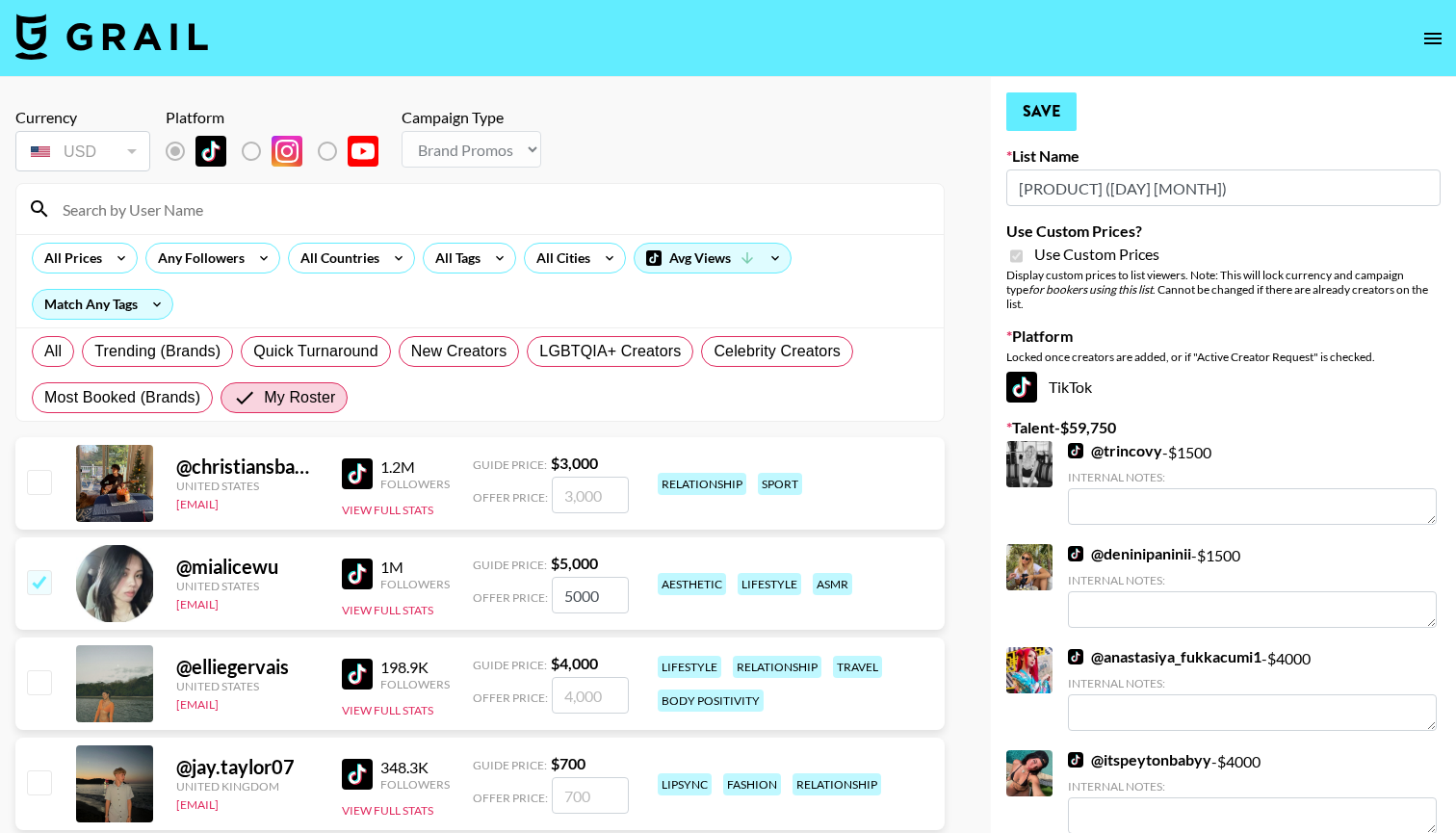 click on "Save" at bounding box center (1041, 112) 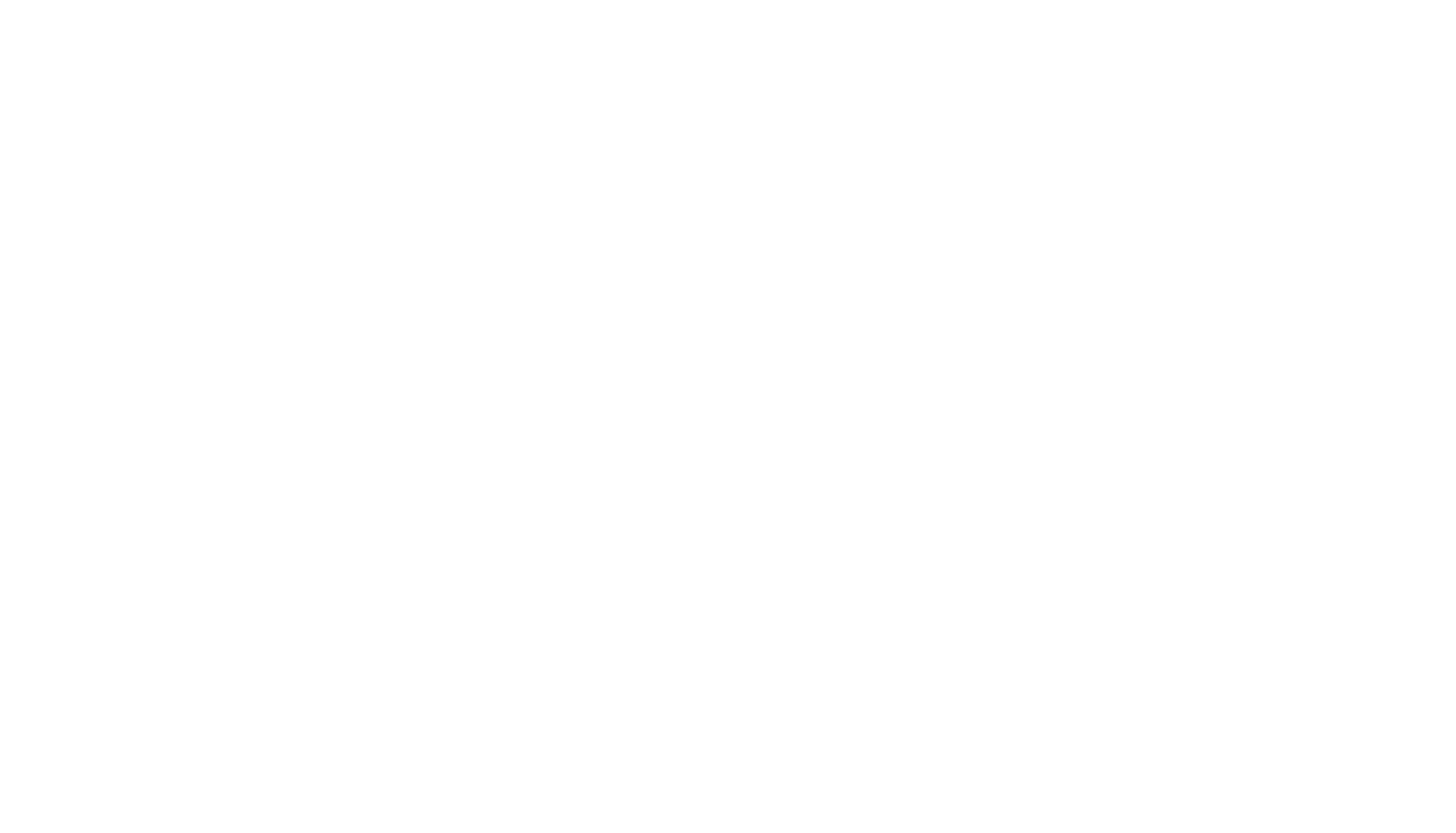 scroll, scrollTop: 0, scrollLeft: 0, axis: both 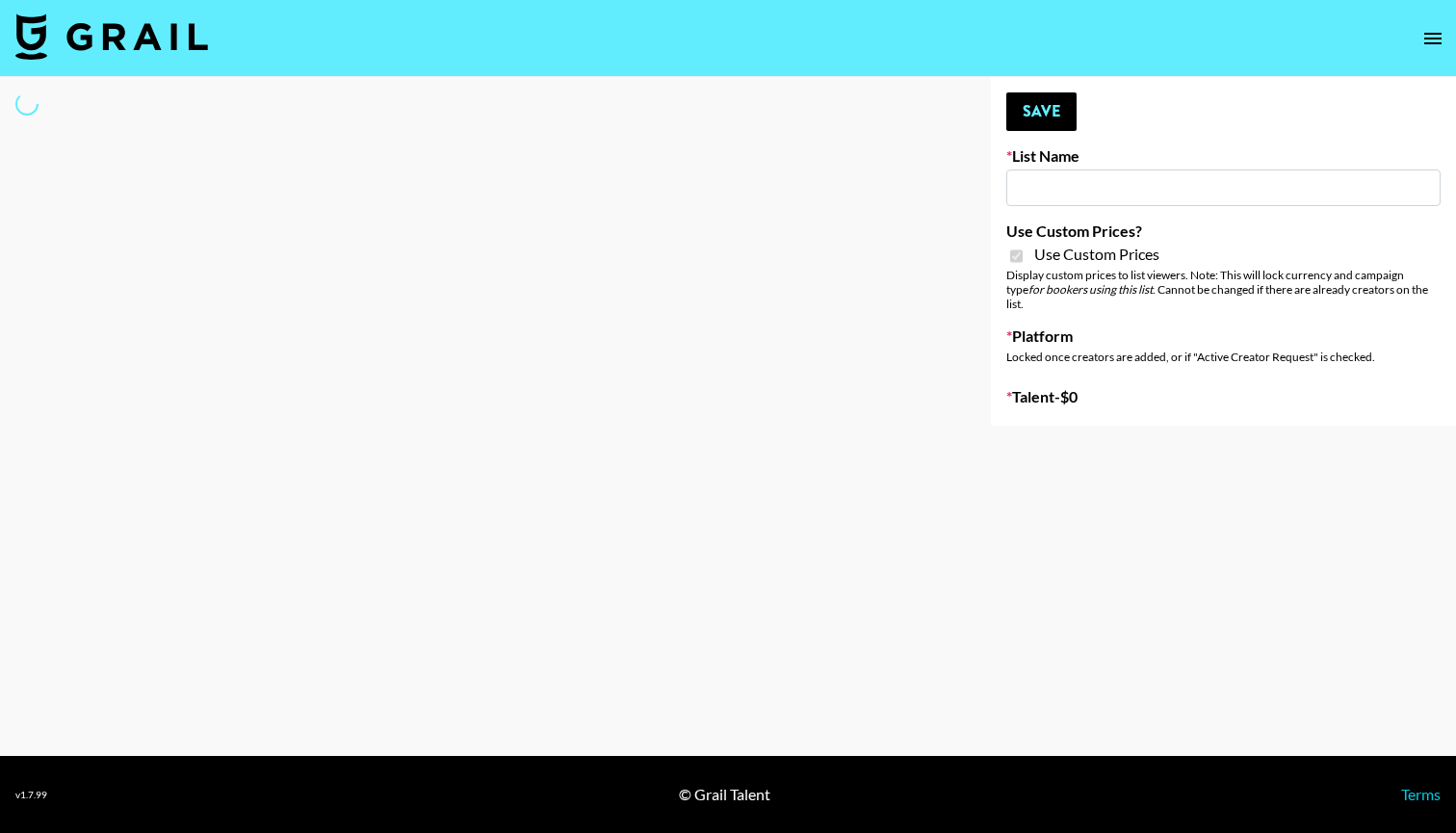 type on "Some By Mi ([MONTH] [DAY])" 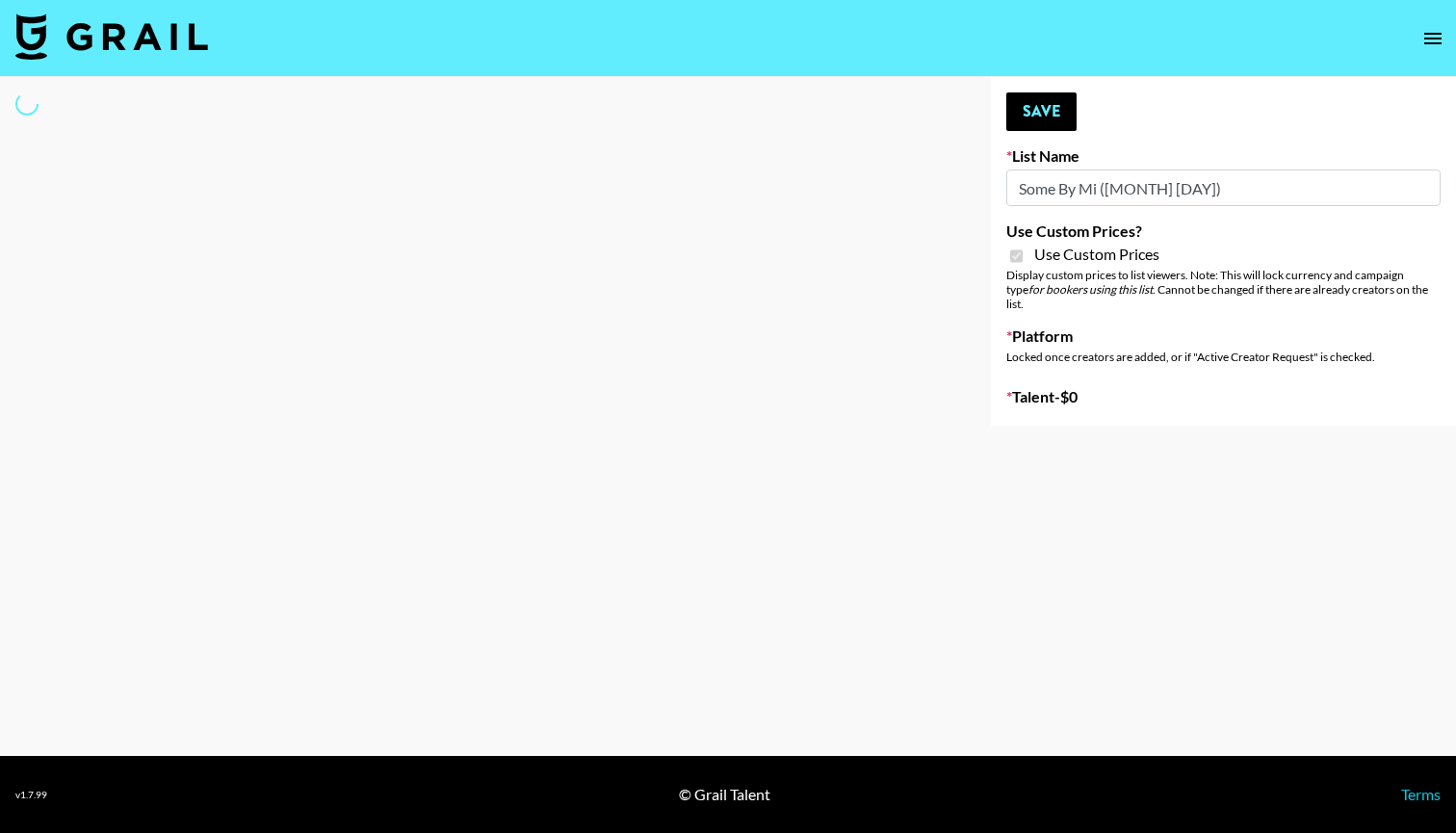 select on "Brand" 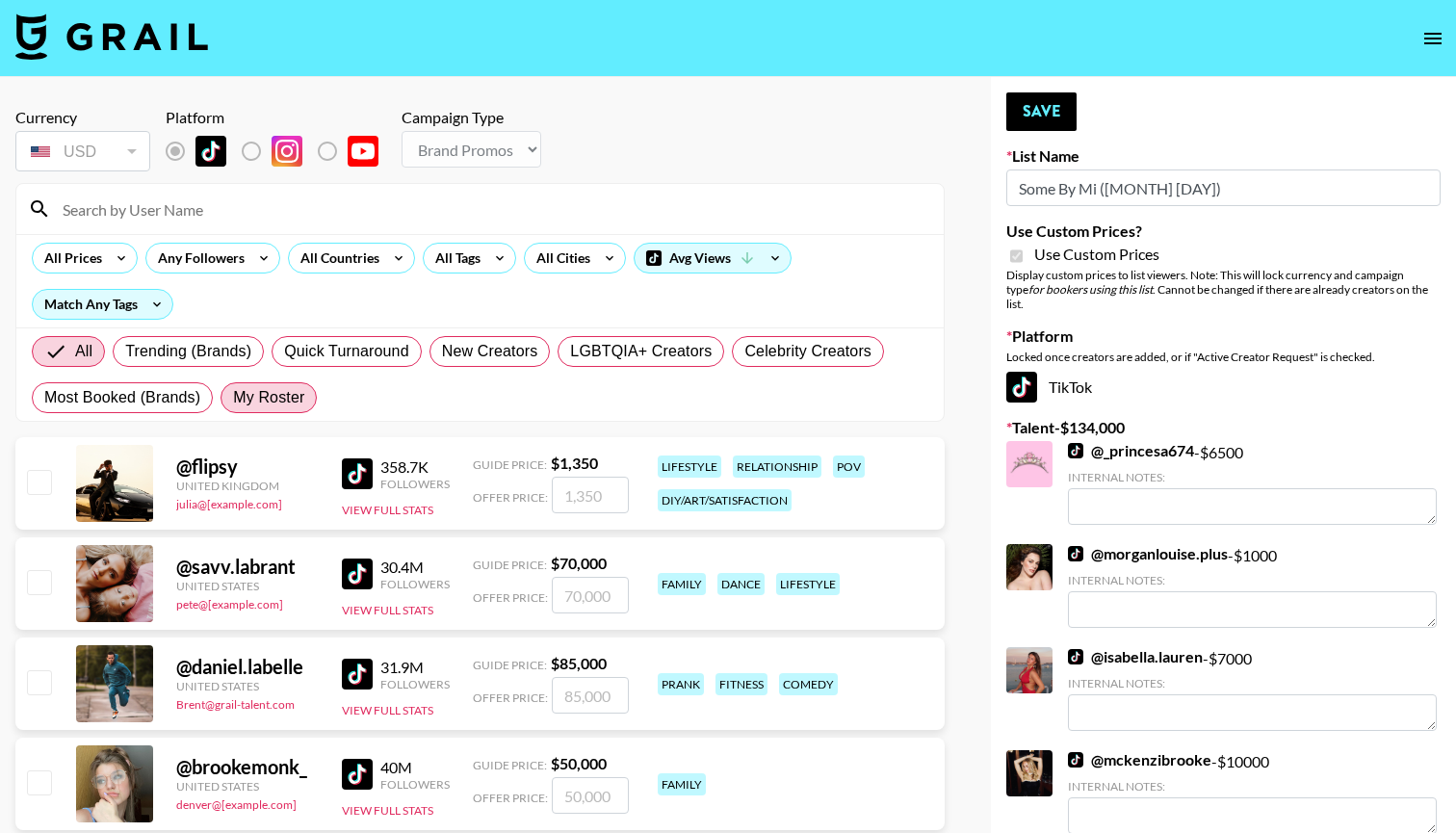 click on "My Roster" at bounding box center (269, 398) 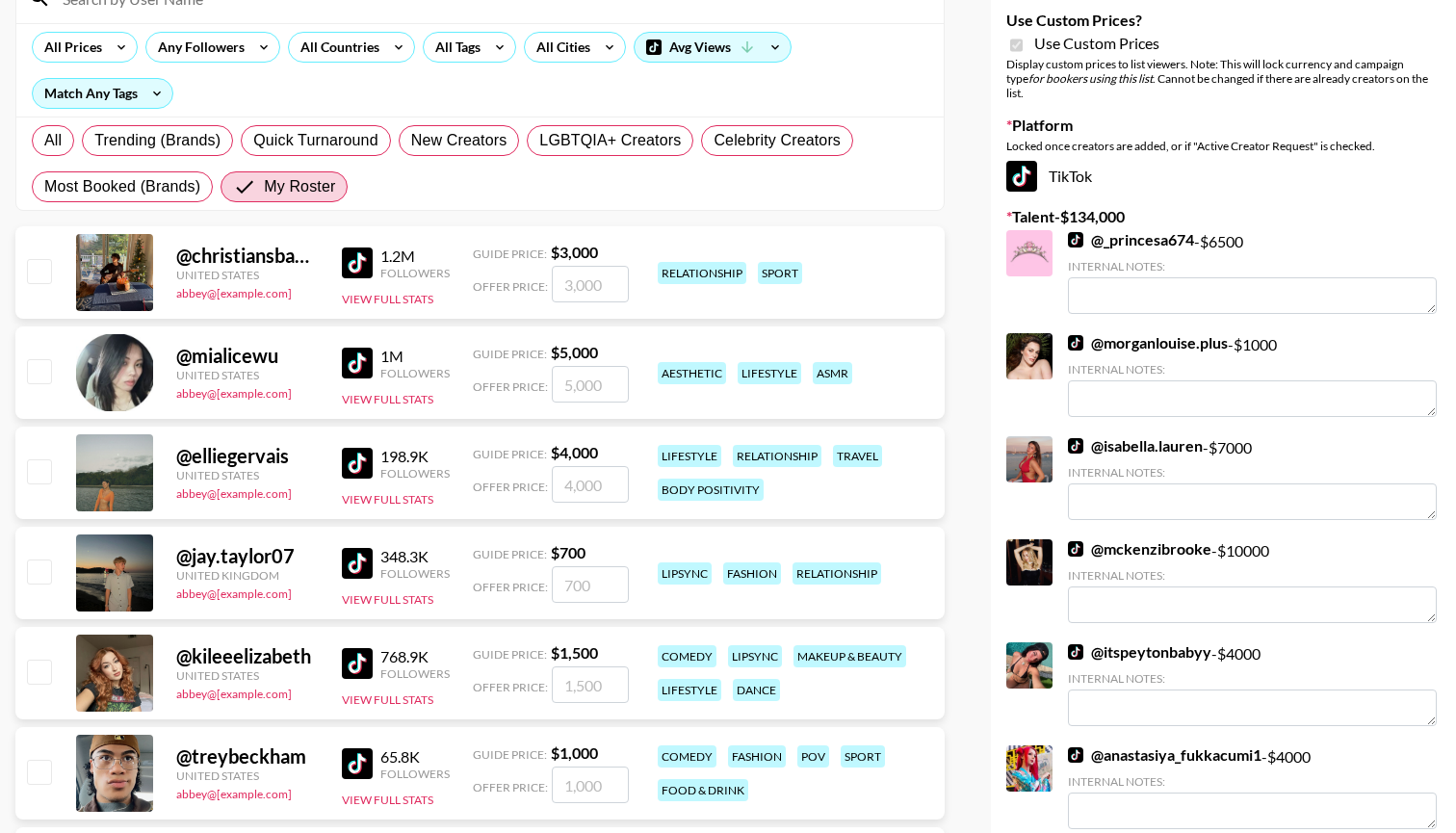 scroll, scrollTop: 221, scrollLeft: 0, axis: vertical 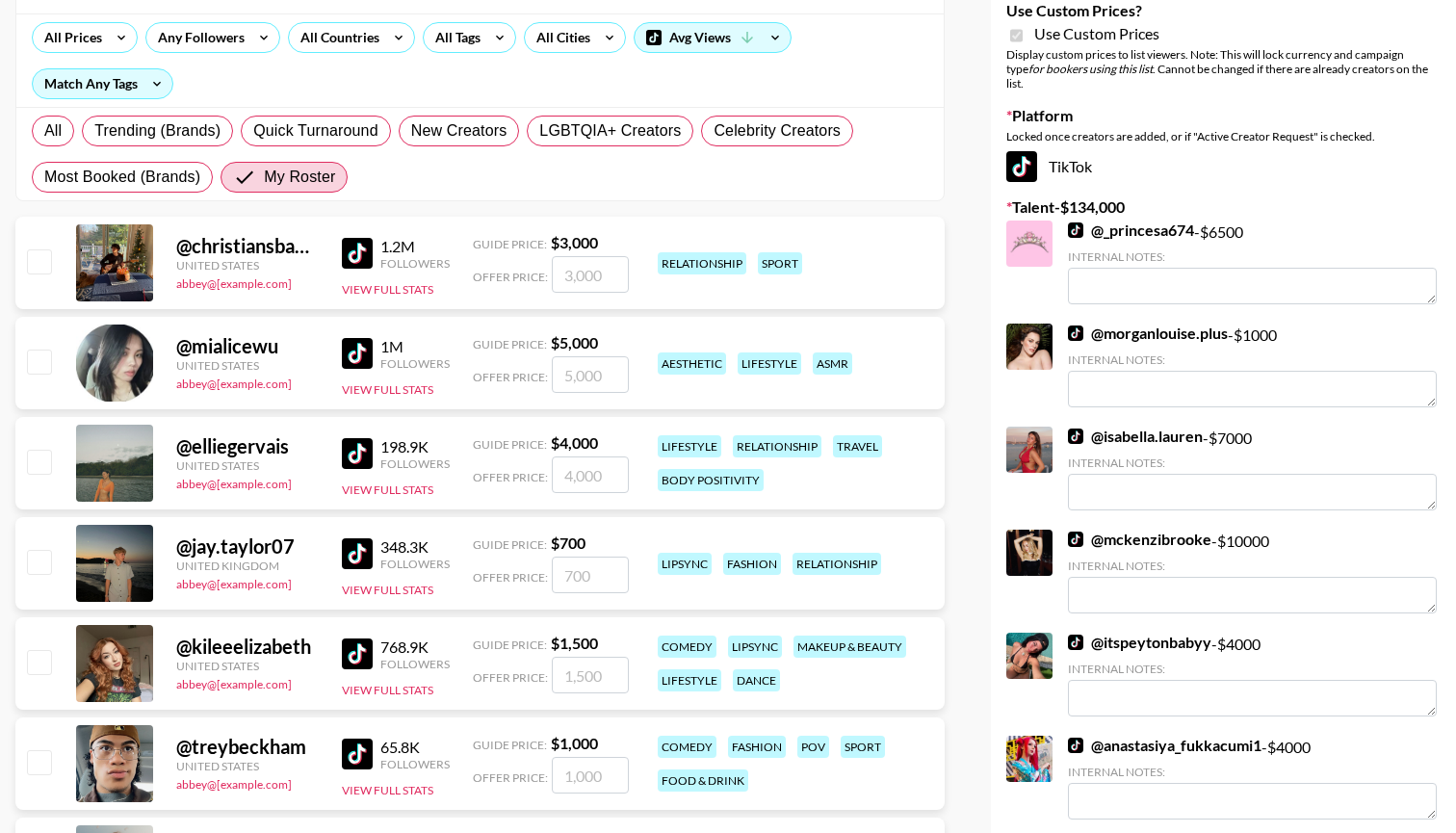 click at bounding box center [39, 361] 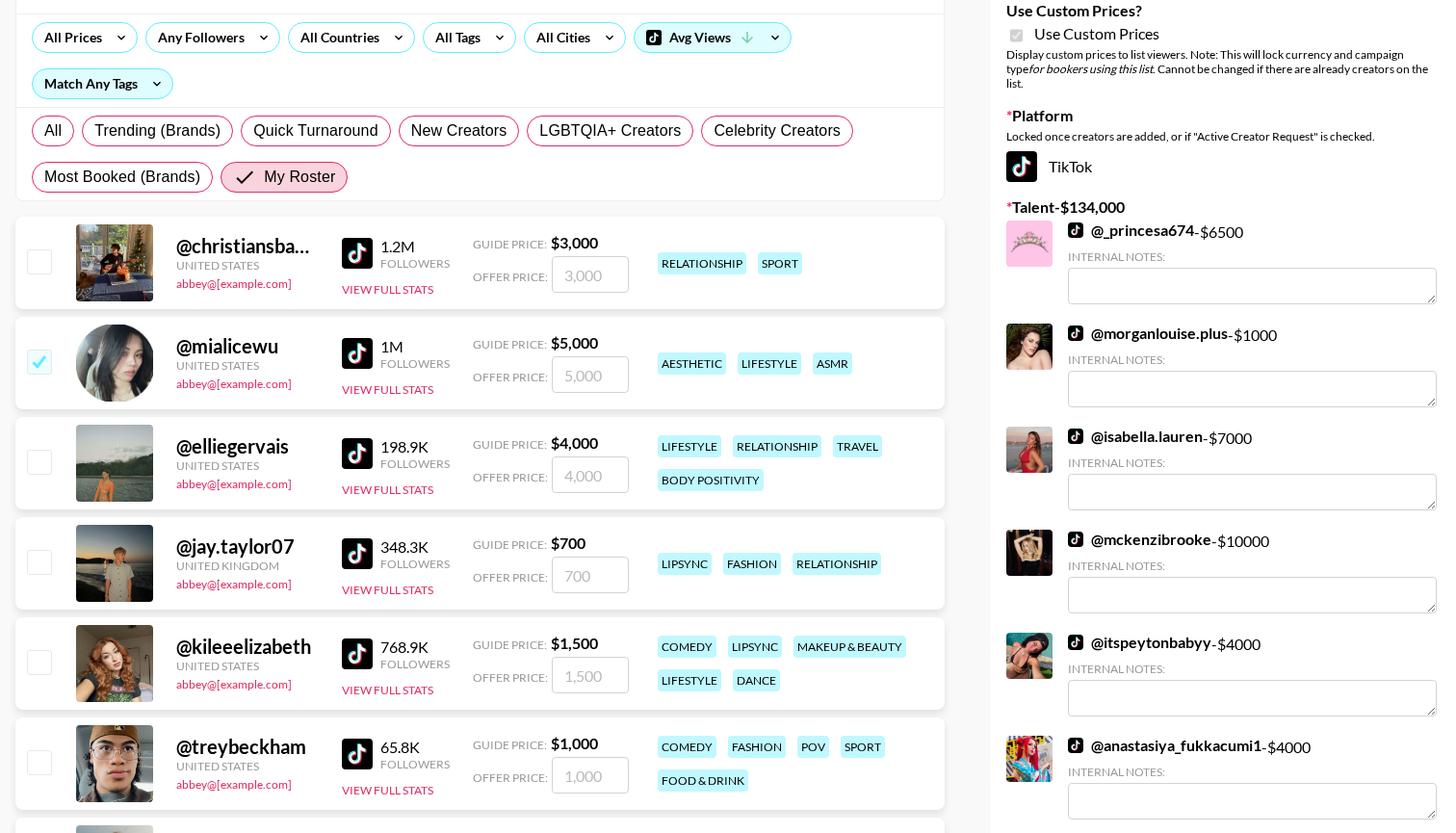 checkbox on "true" 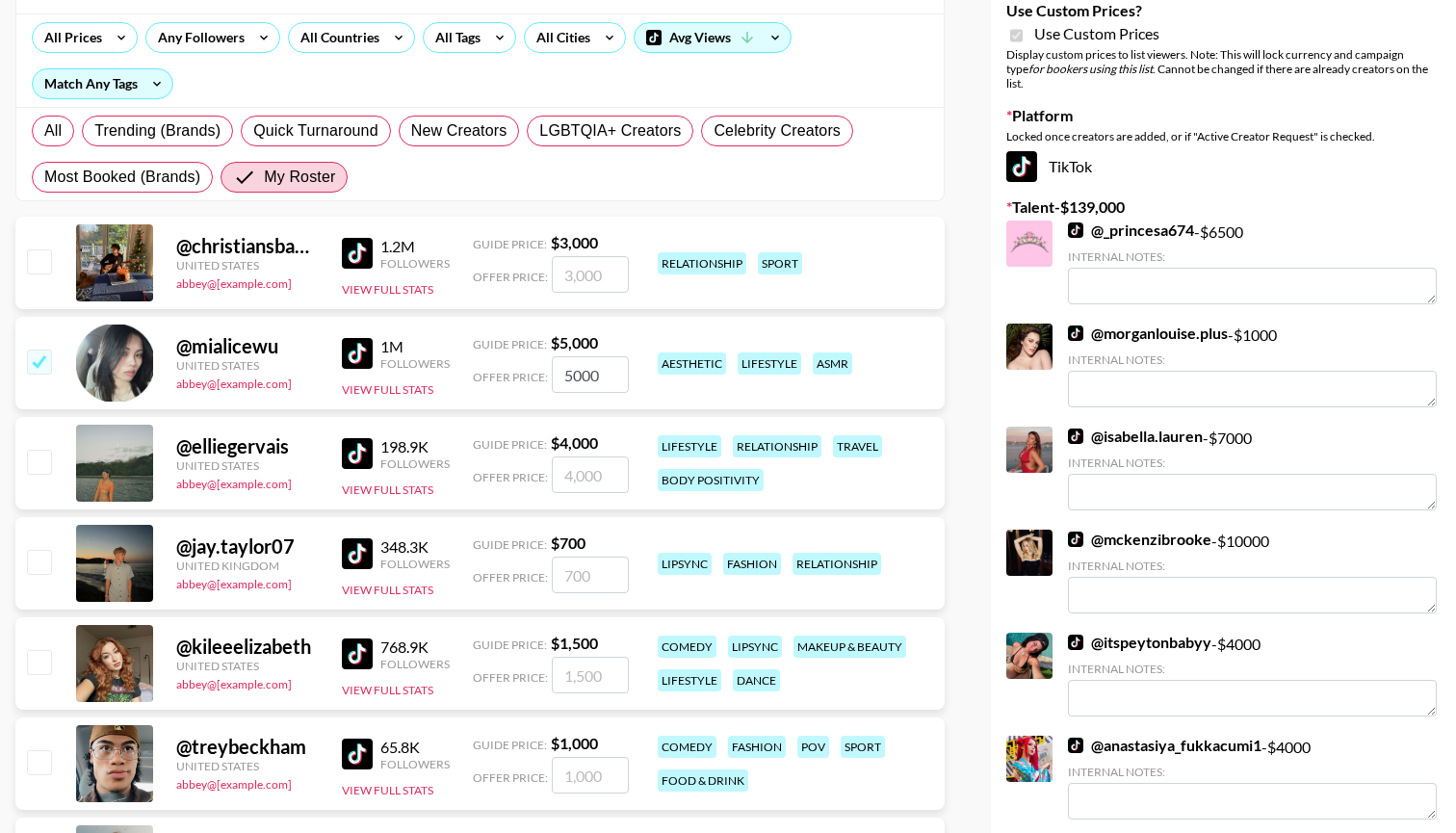 click at bounding box center (39, 662) 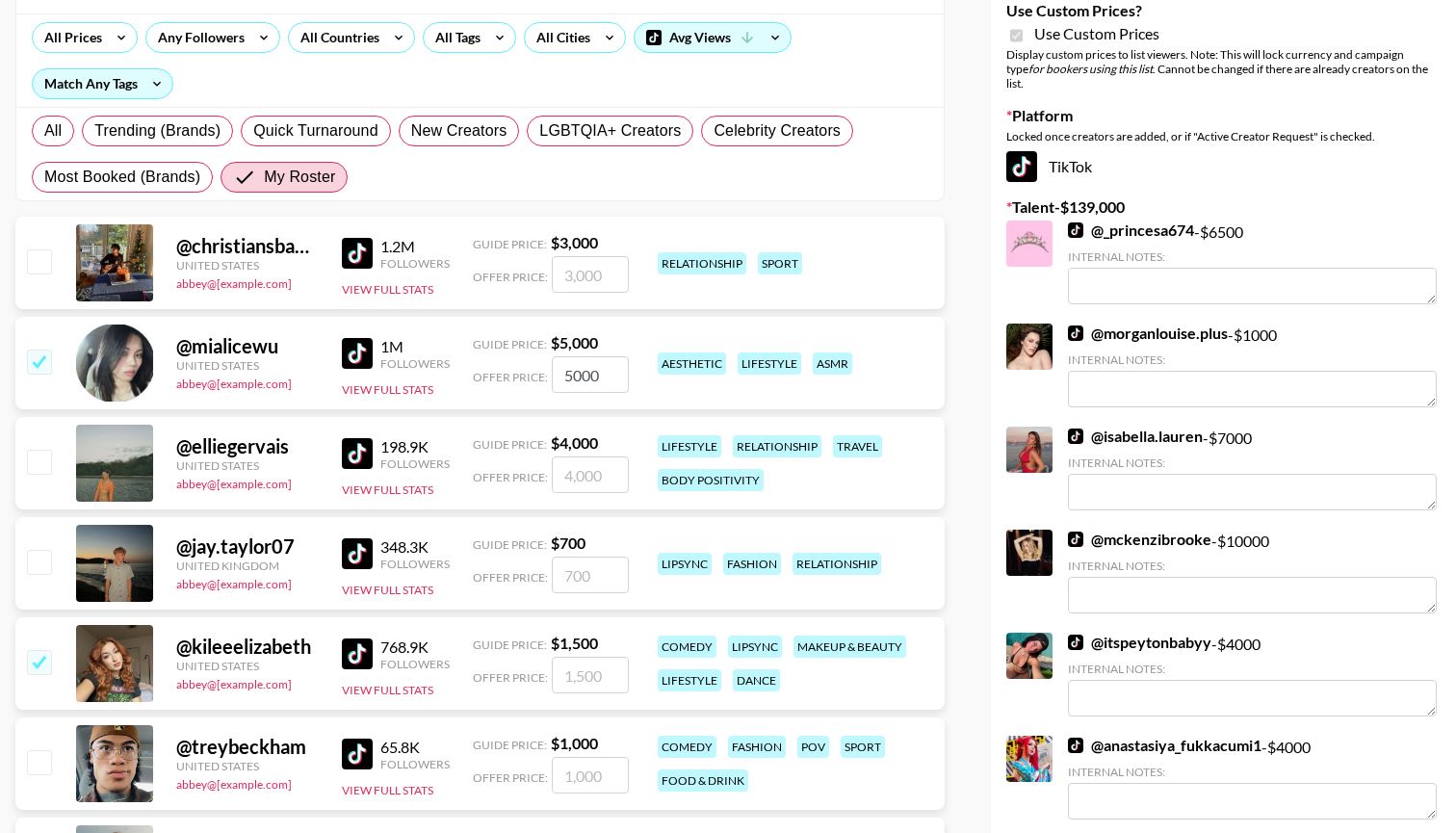 checkbox on "true" 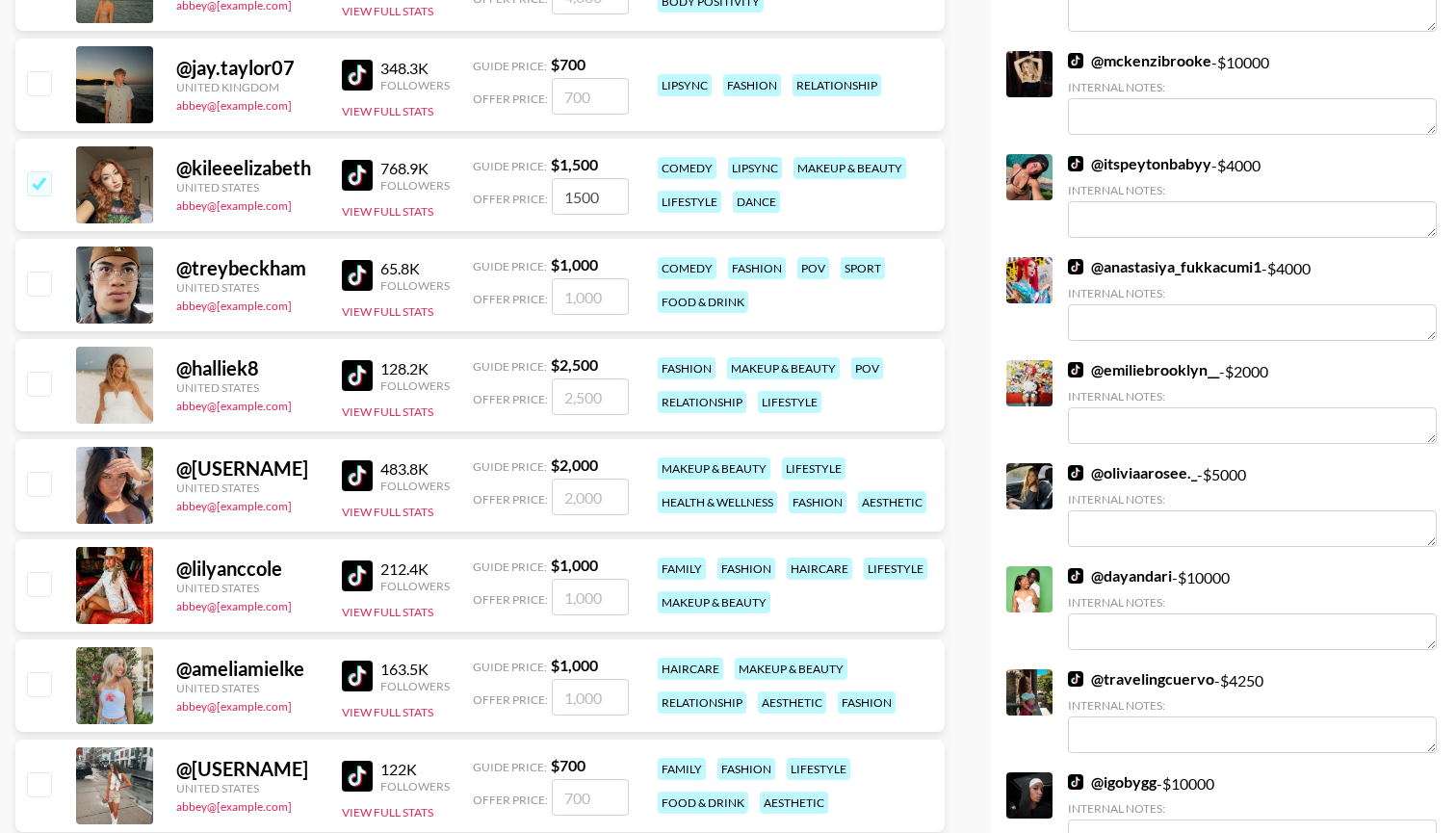 scroll, scrollTop: 715, scrollLeft: 0, axis: vertical 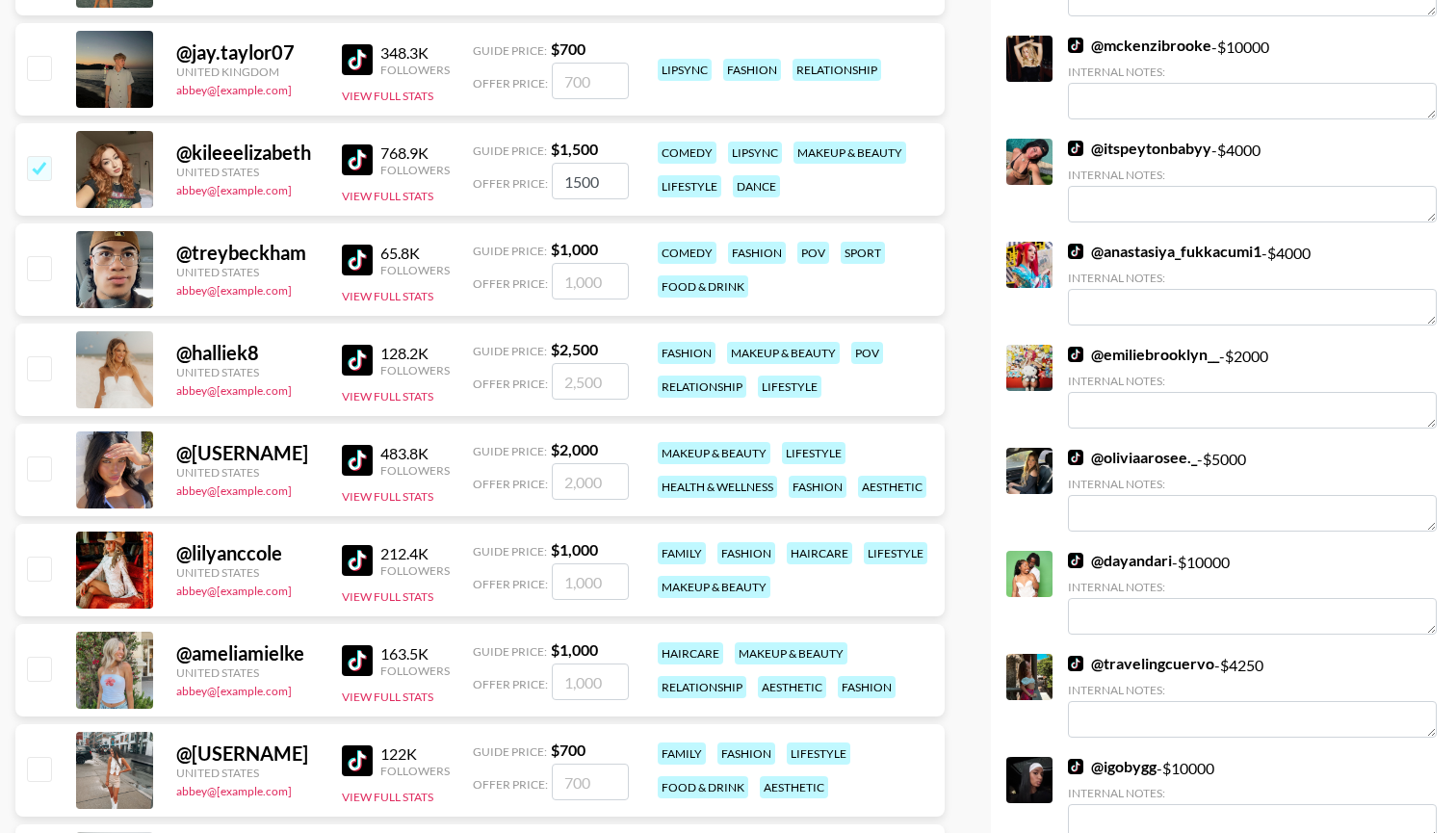 click at bounding box center (39, 468) 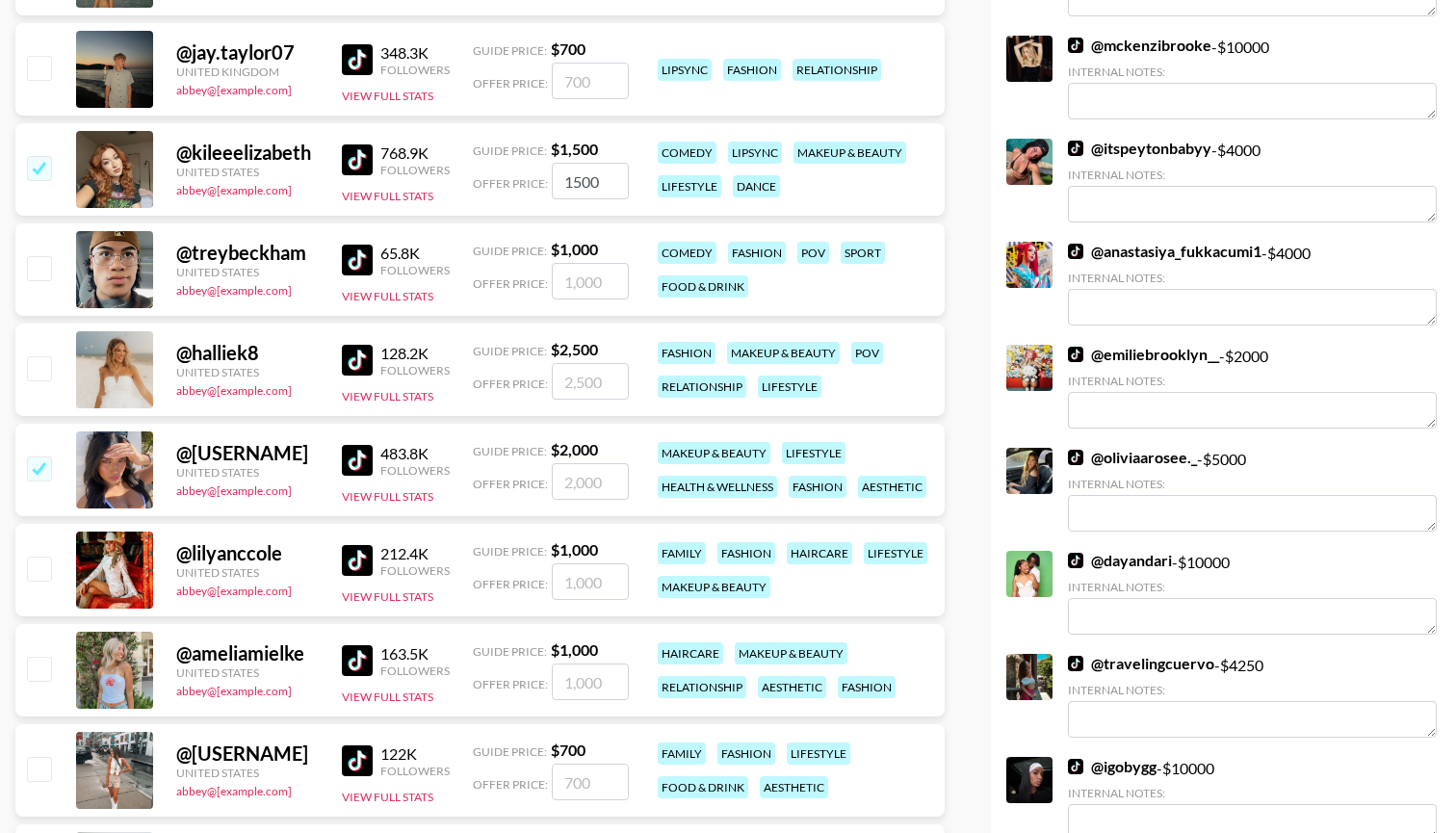 checkbox on "true" 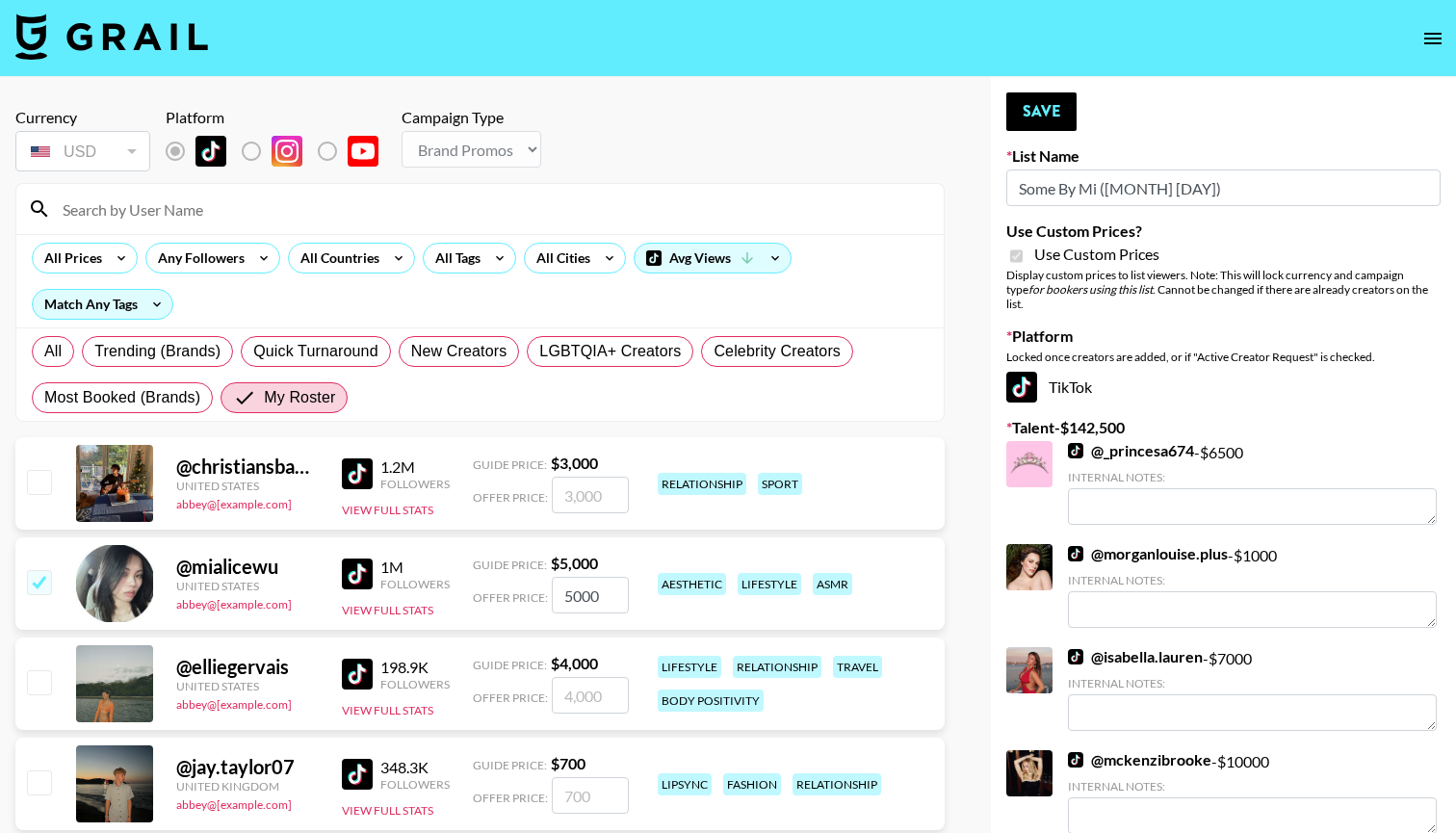 scroll, scrollTop: 0, scrollLeft: 0, axis: both 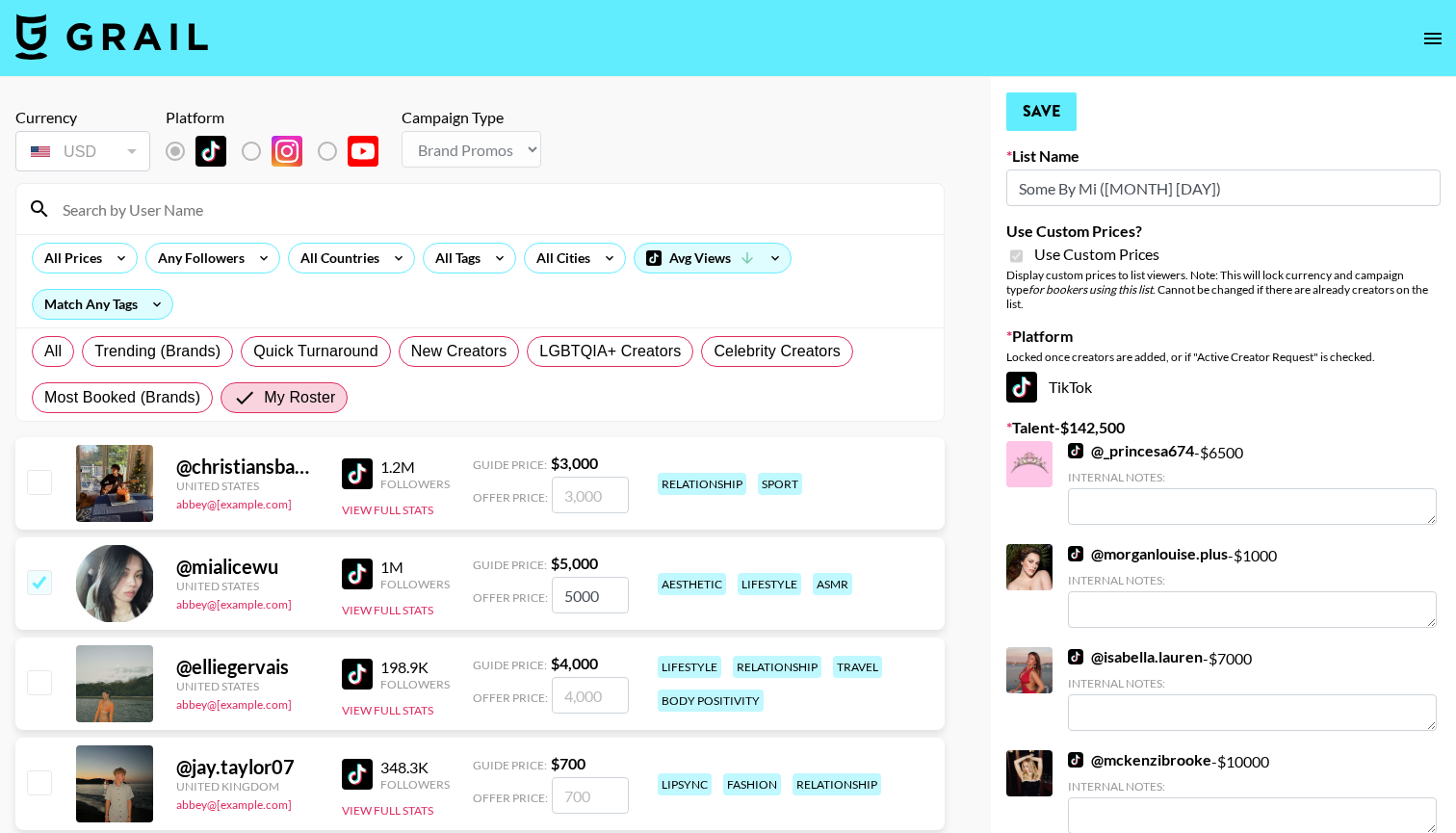 click on "Save" at bounding box center (1041, 112) 